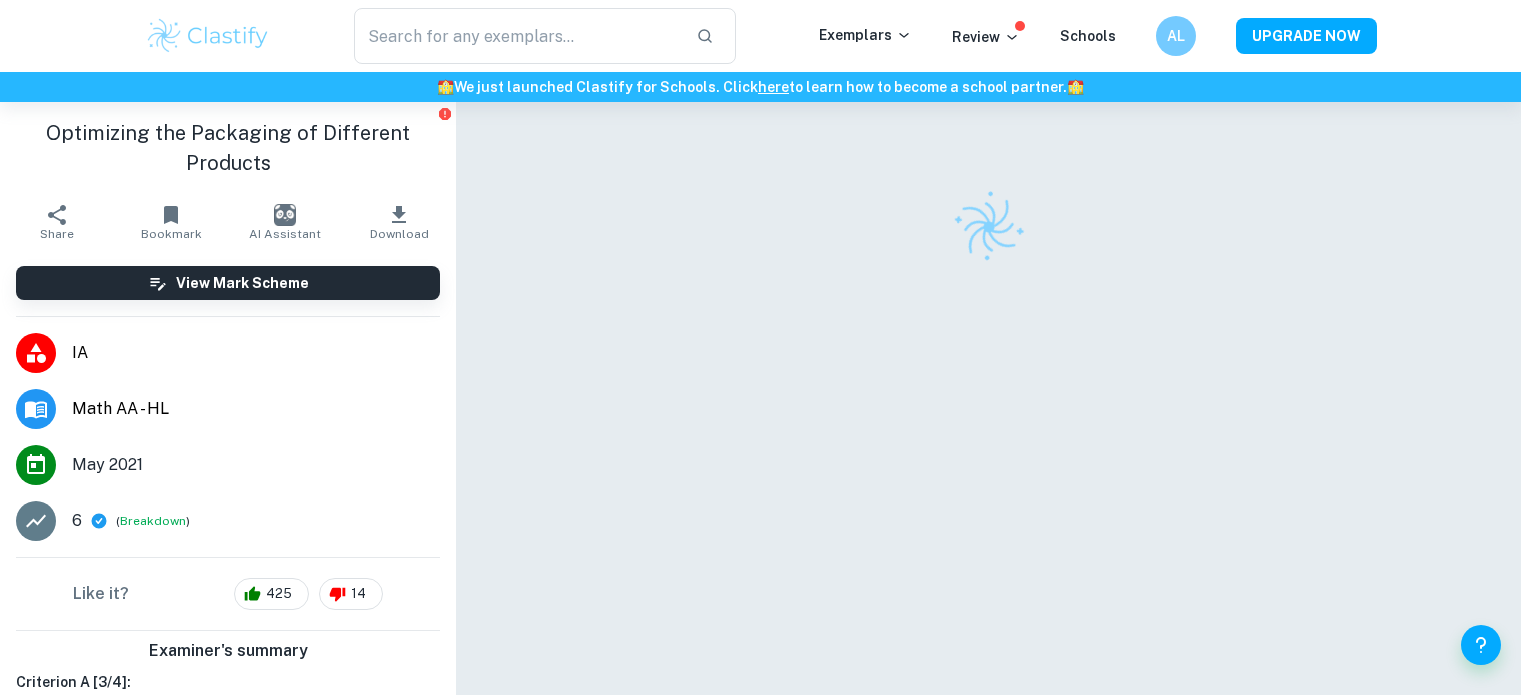 scroll, scrollTop: 0, scrollLeft: 0, axis: both 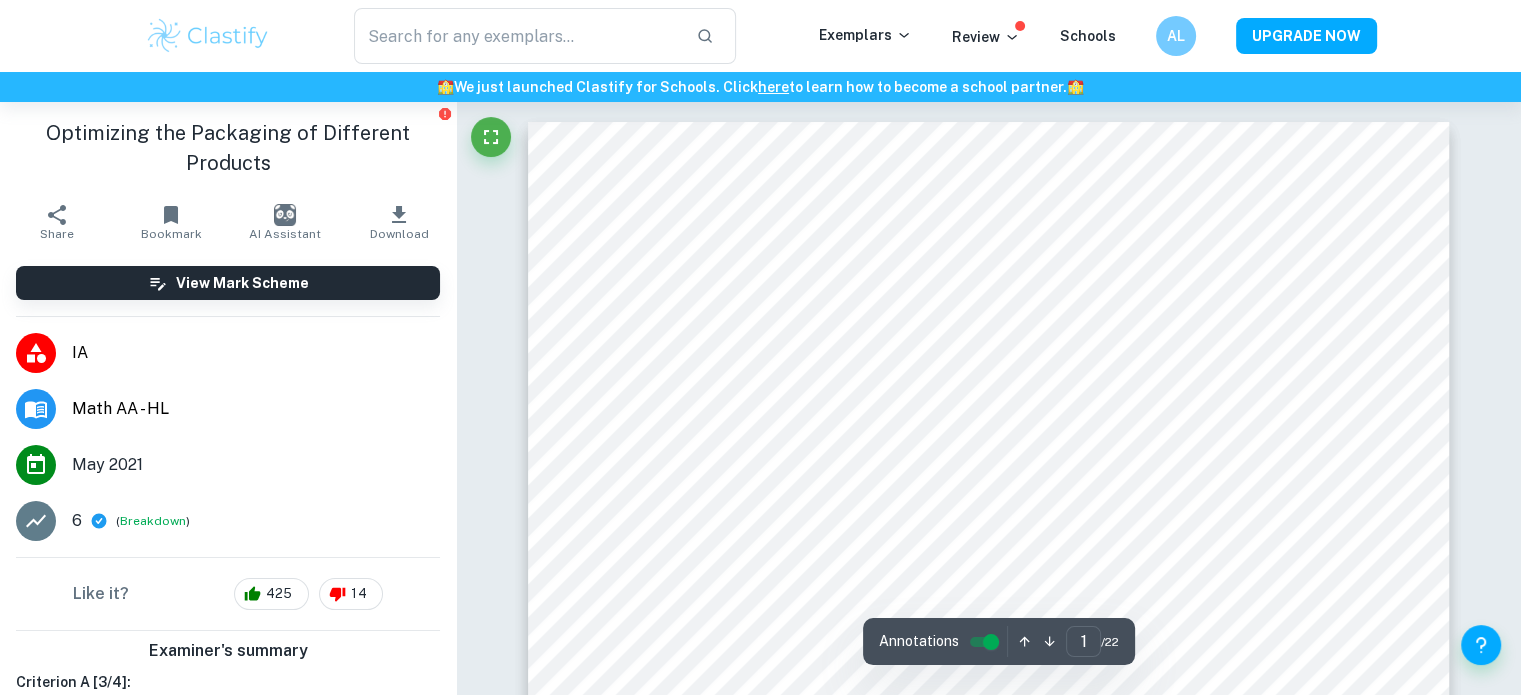 click at bounding box center (208, 36) 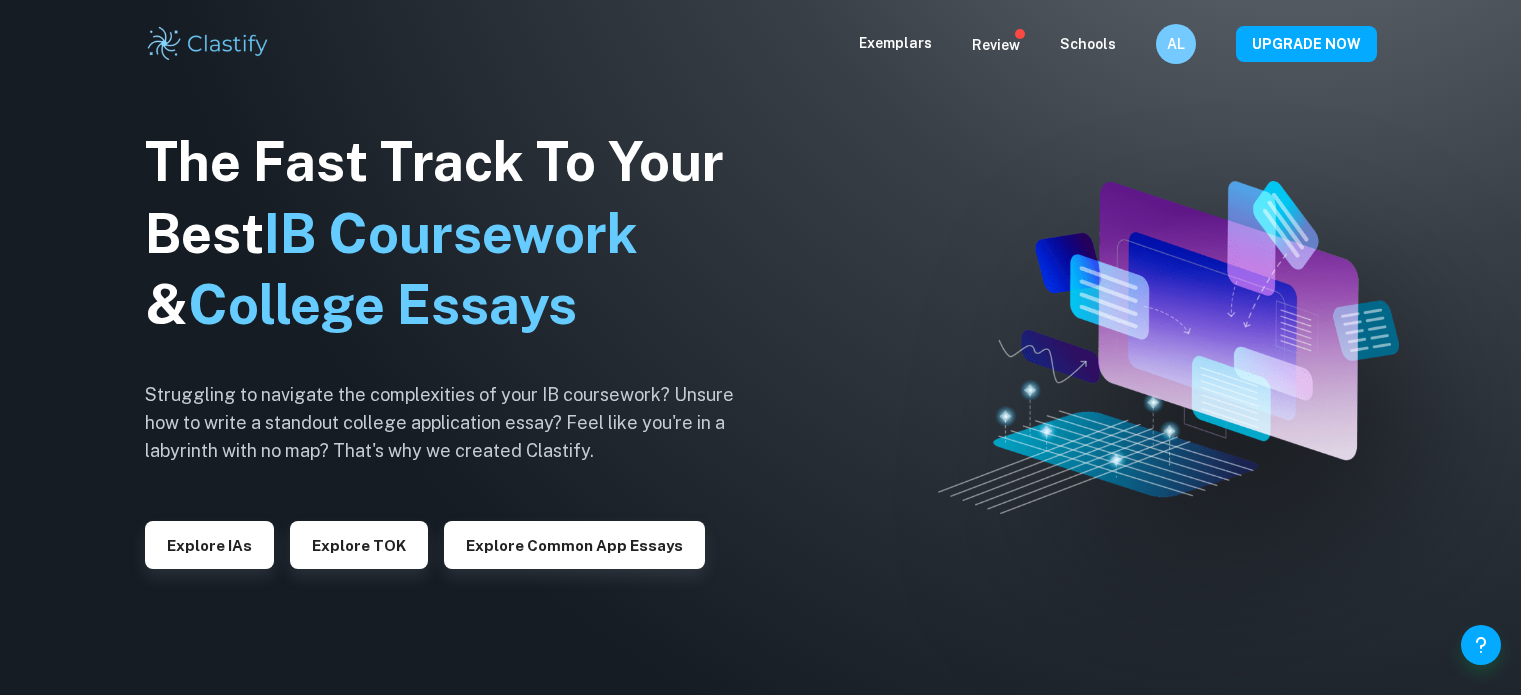 scroll, scrollTop: 0, scrollLeft: 0, axis: both 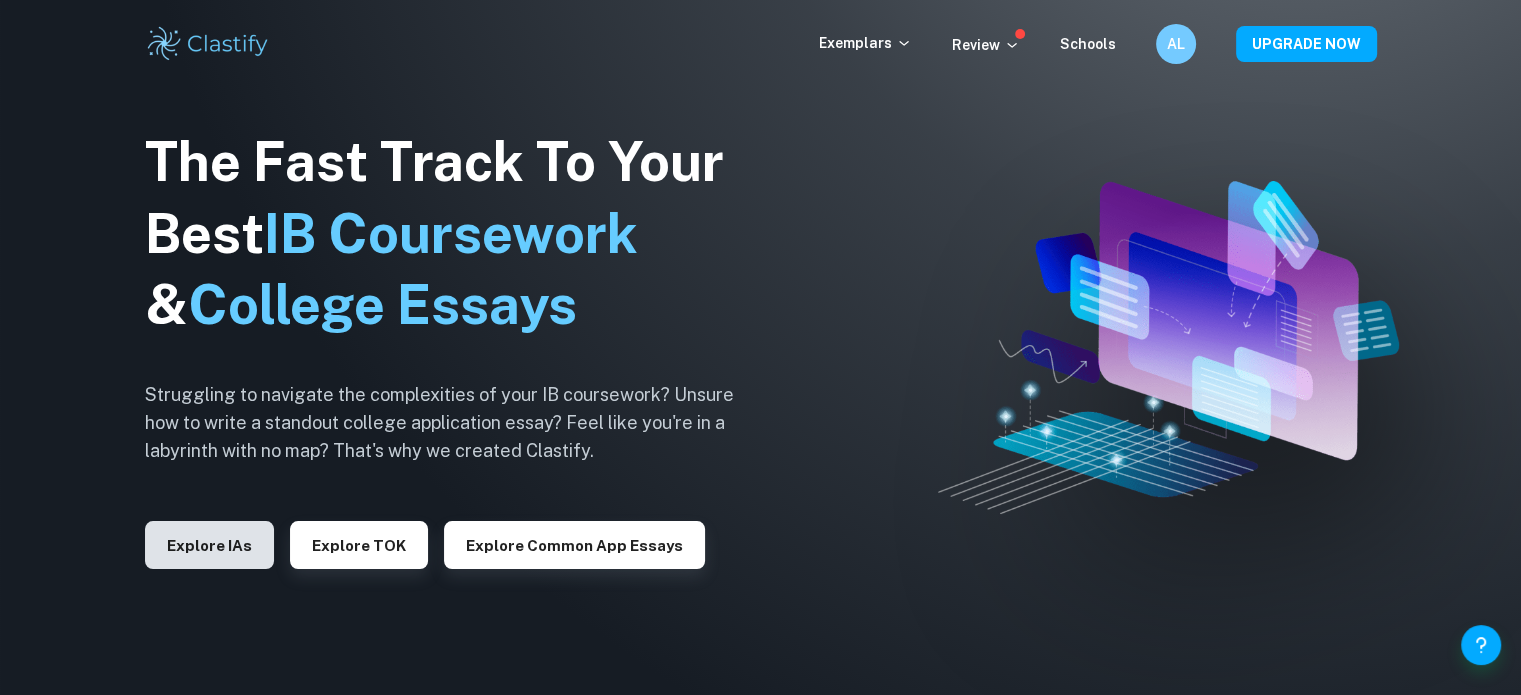 click on "Explore IAs" at bounding box center (209, 545) 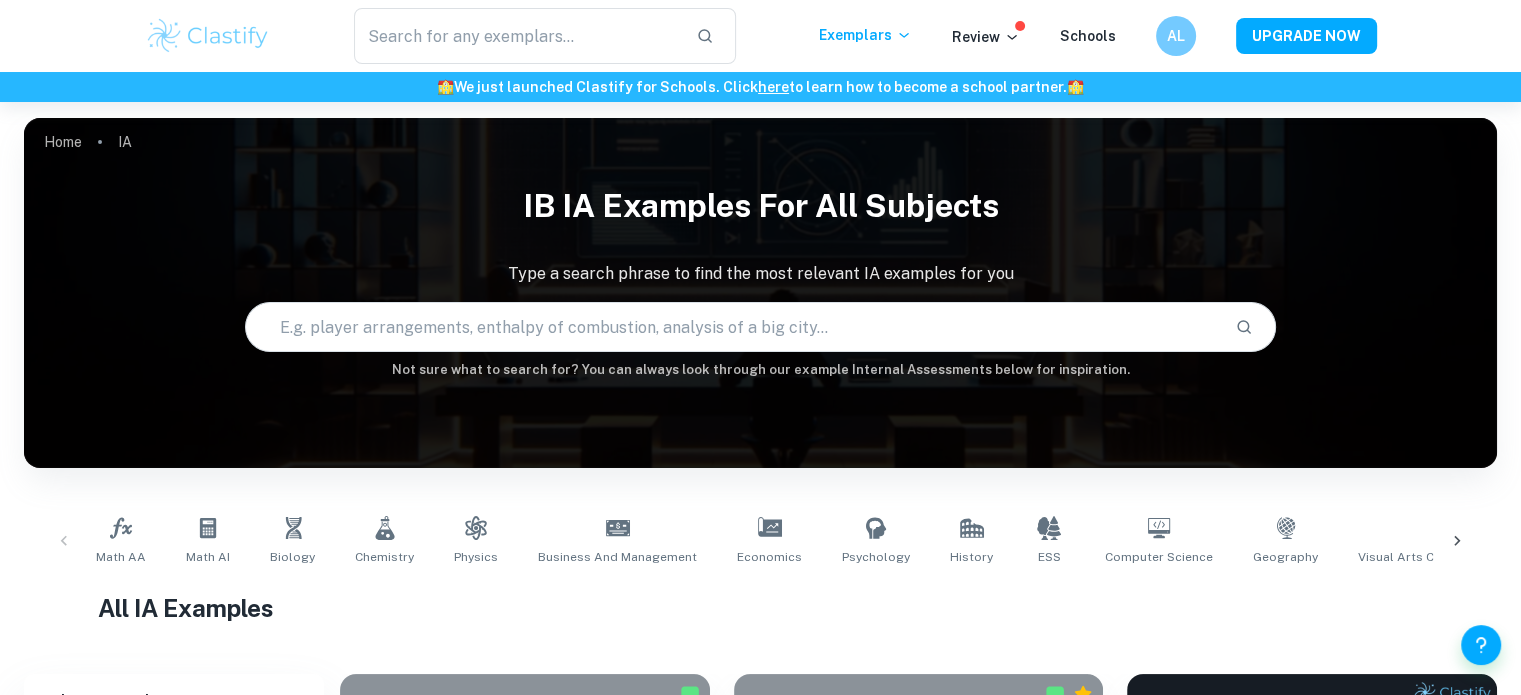 scroll, scrollTop: 114, scrollLeft: 0, axis: vertical 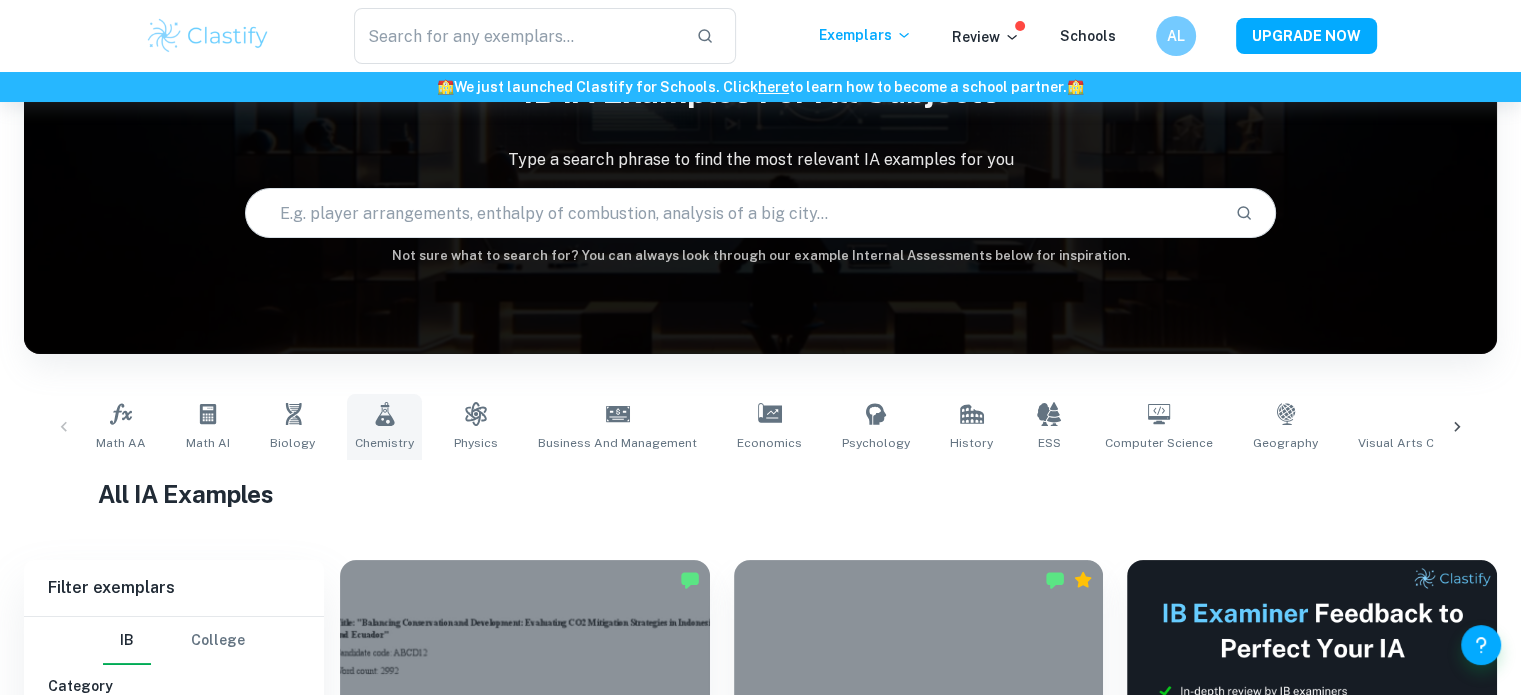 click on "Chemistry" at bounding box center (384, 443) 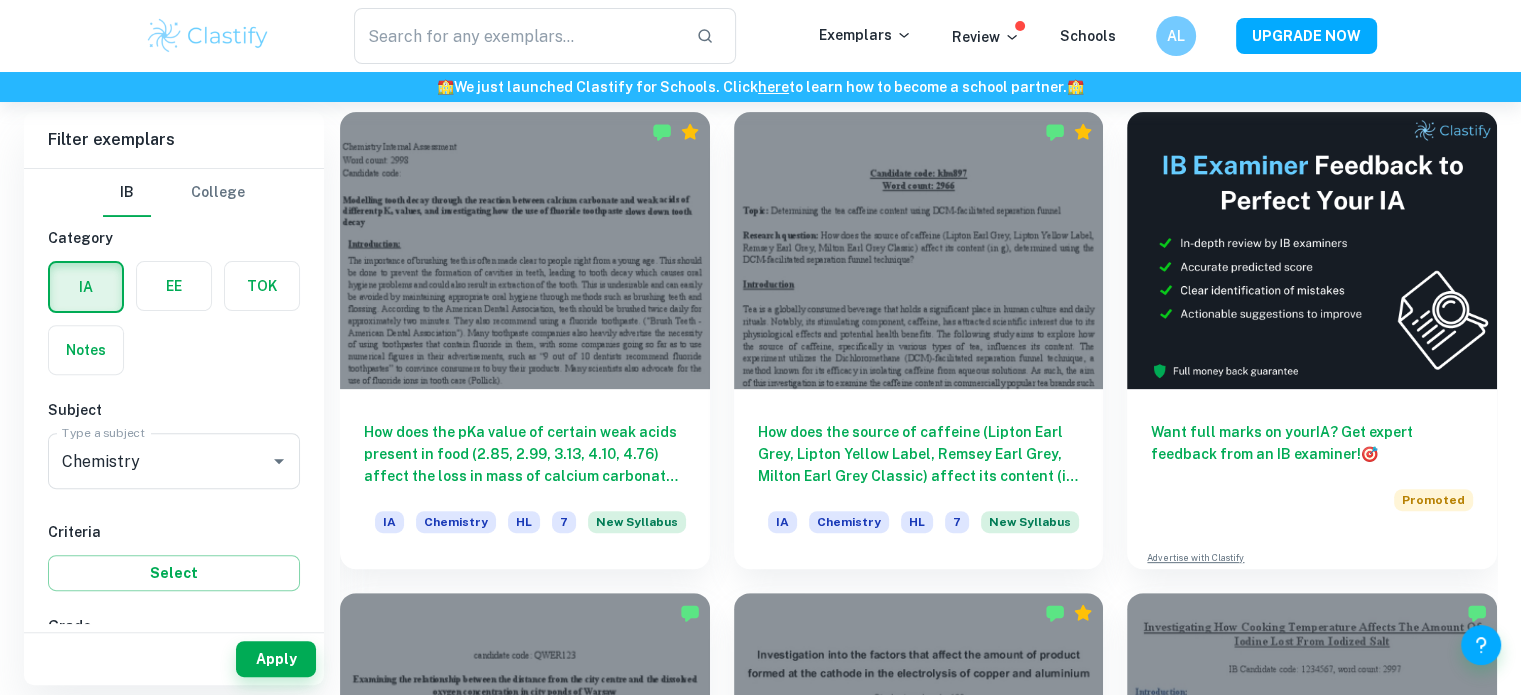 scroll, scrollTop: 627, scrollLeft: 0, axis: vertical 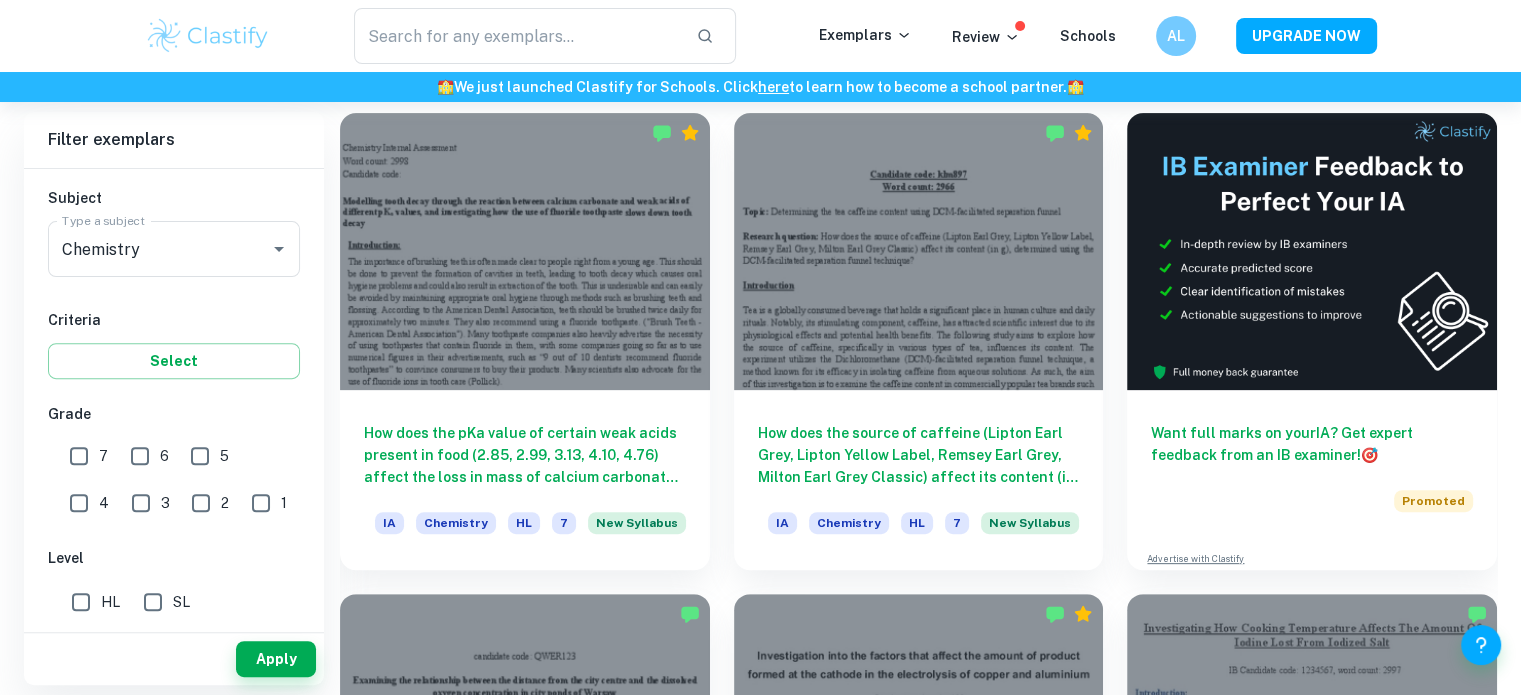 click on "7" at bounding box center [79, 456] 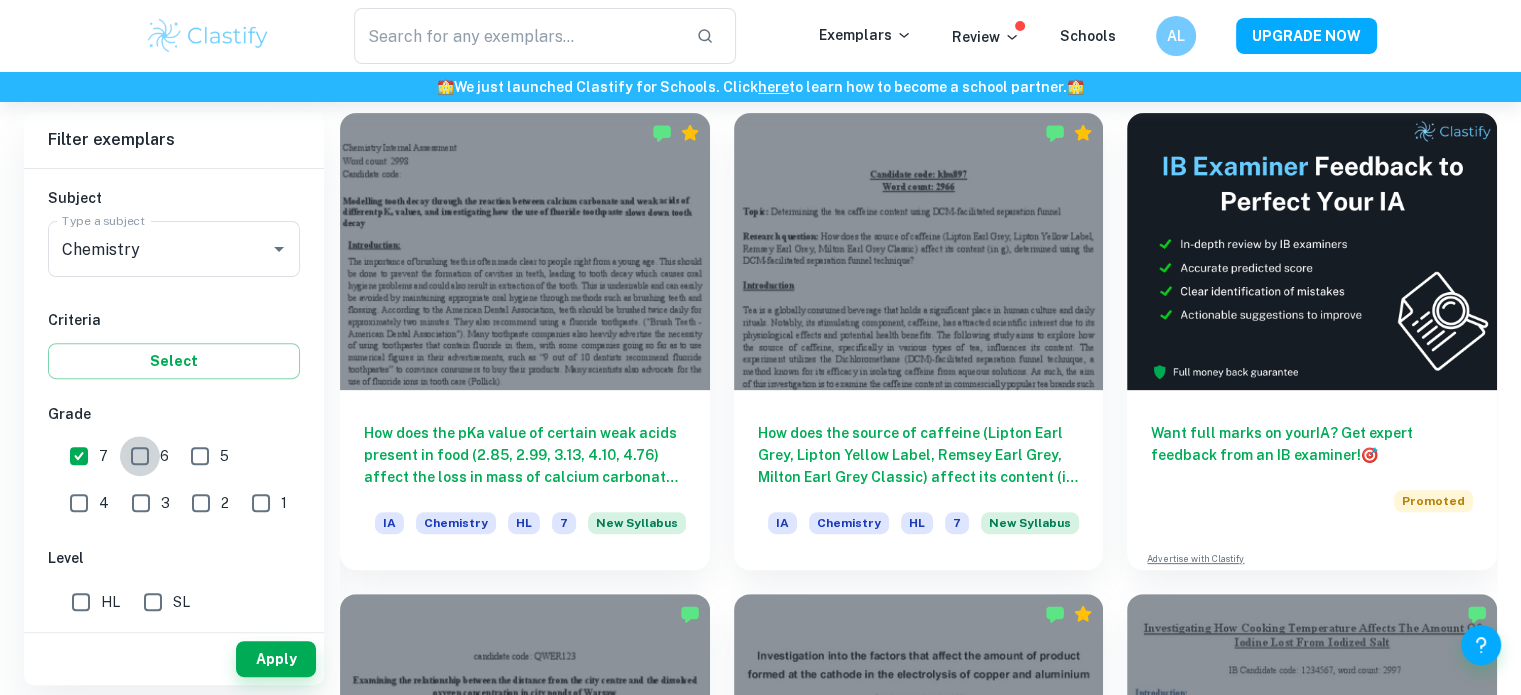 click on "6" at bounding box center (140, 456) 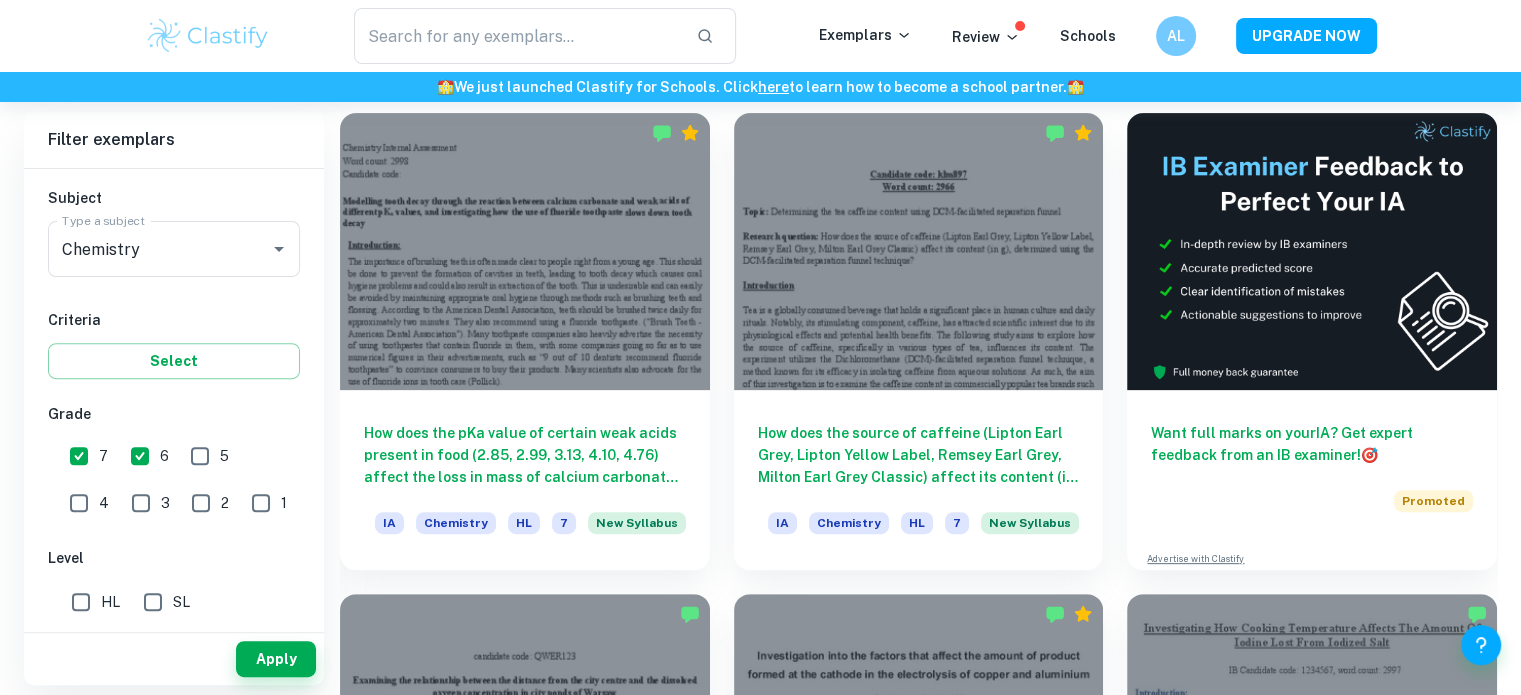 click on "5" at bounding box center [200, 456] 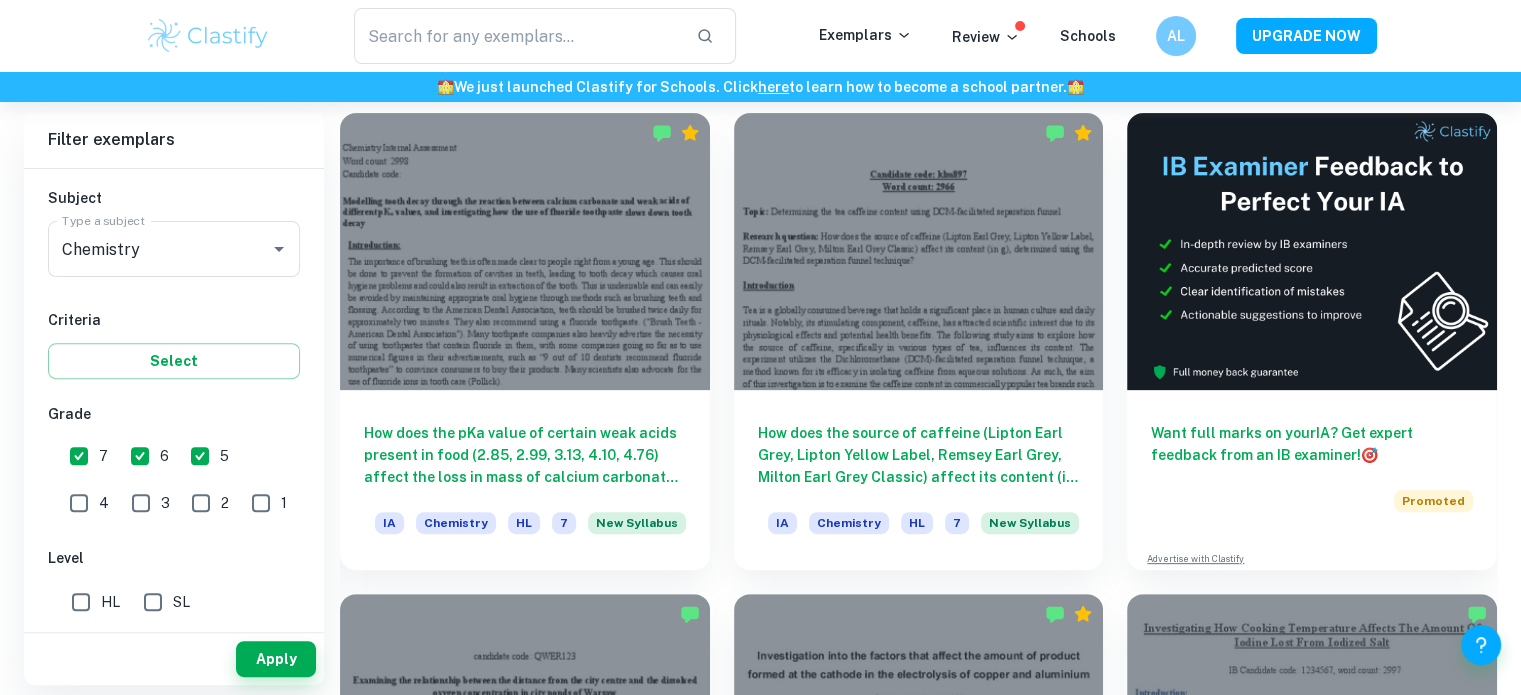 click on "SL" at bounding box center (153, 602) 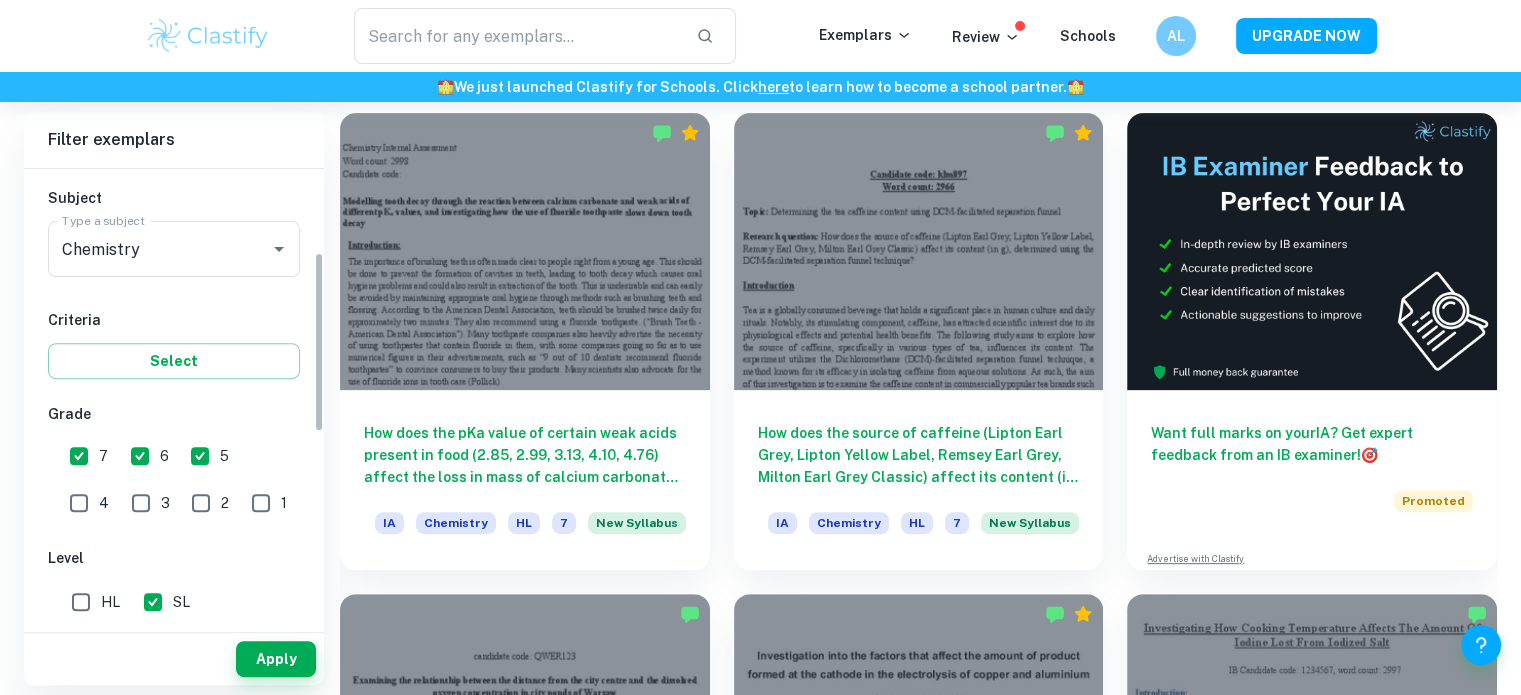 click on "HL" at bounding box center (81, 602) 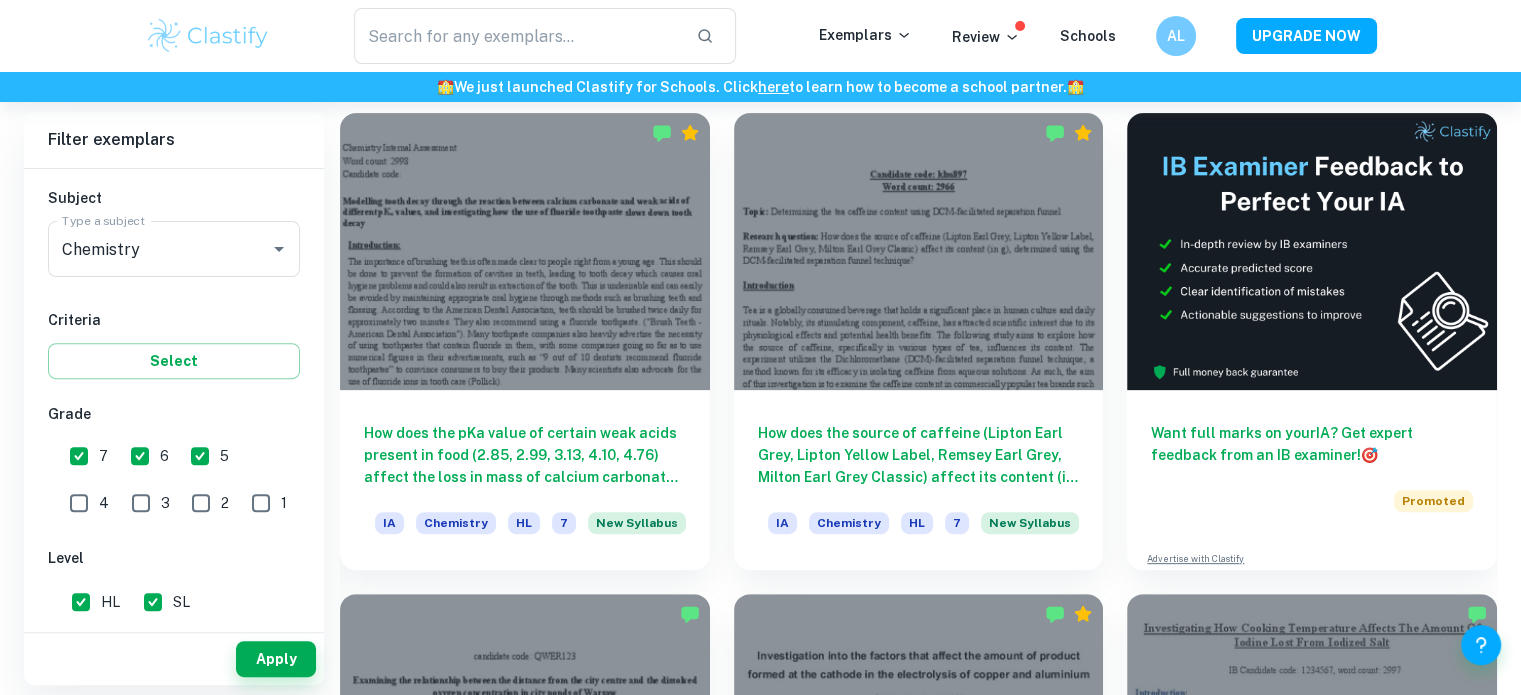click on "SL" at bounding box center [153, 602] 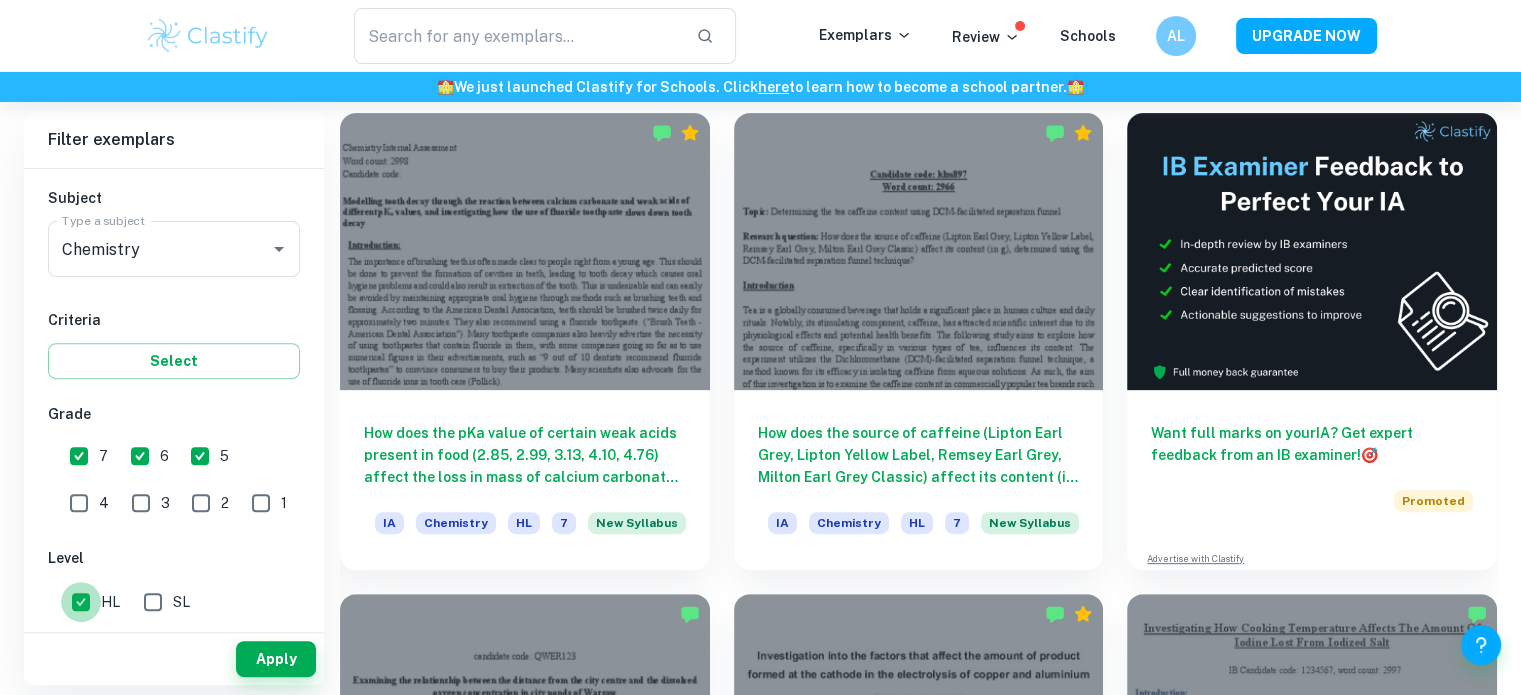 click on "HL" at bounding box center [81, 602] 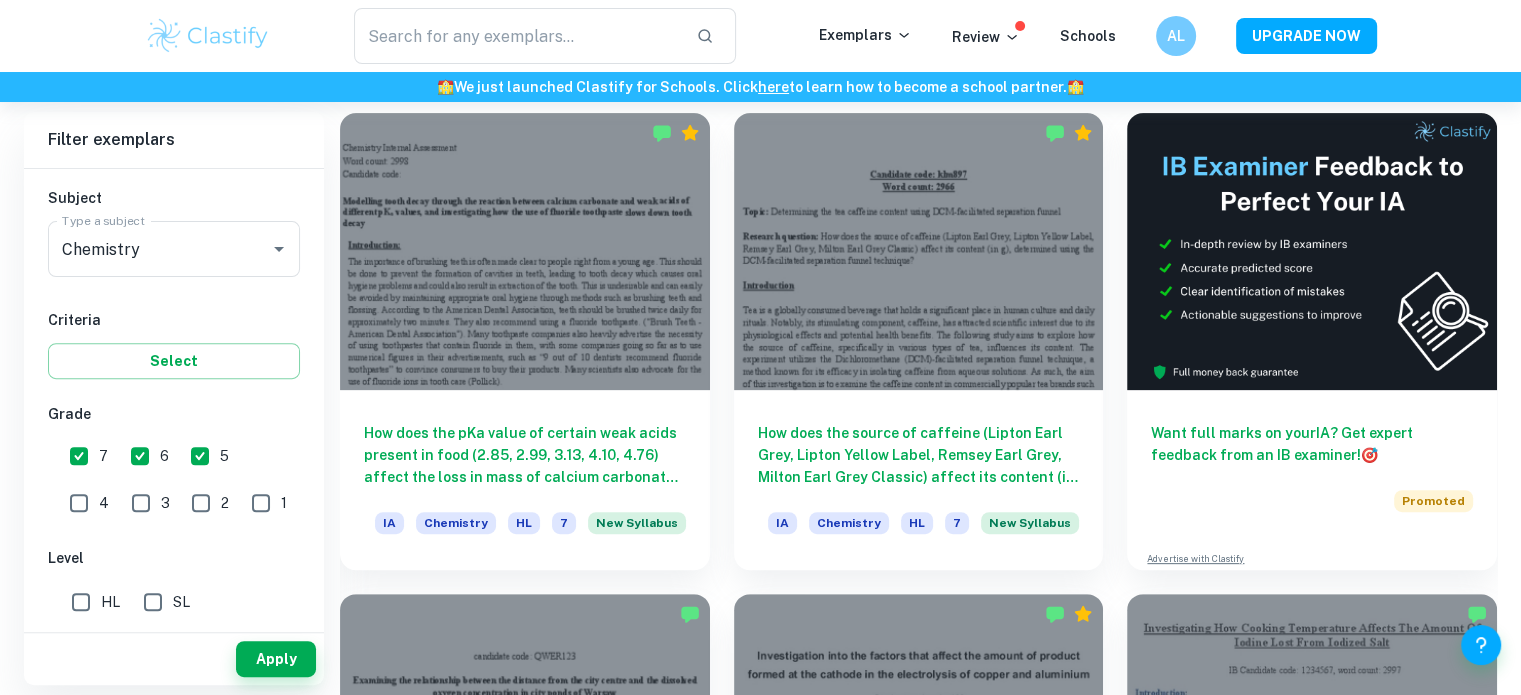 click on "SL" at bounding box center [153, 602] 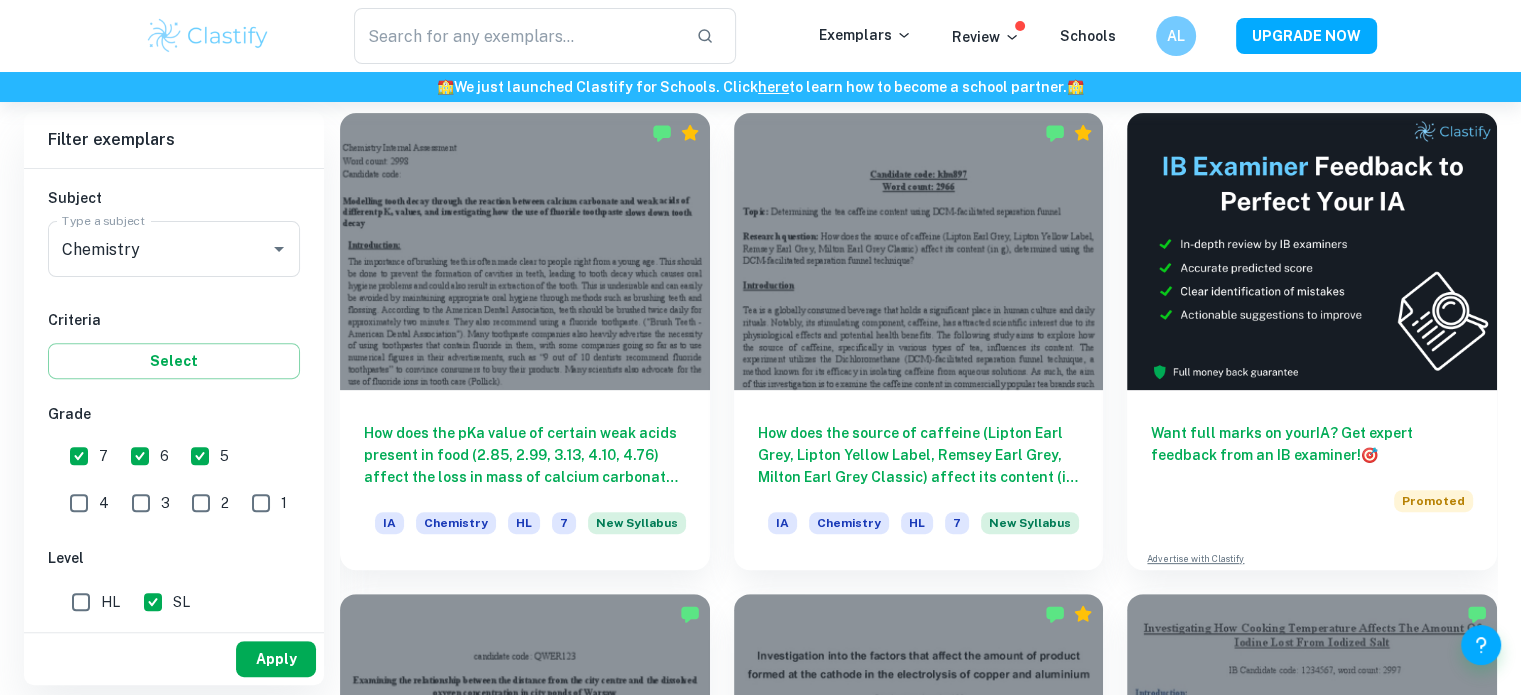 click on "Apply" at bounding box center [276, 659] 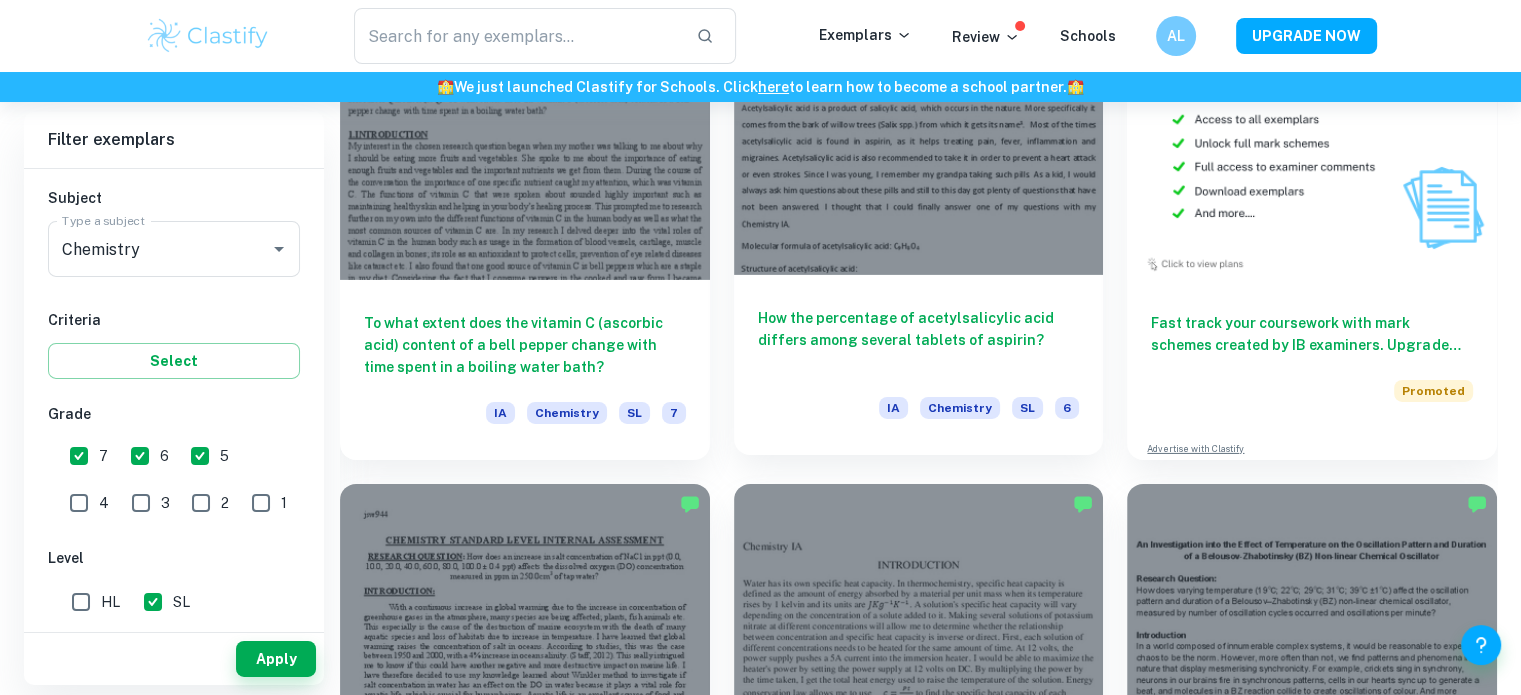 scroll, scrollTop: 6512, scrollLeft: 0, axis: vertical 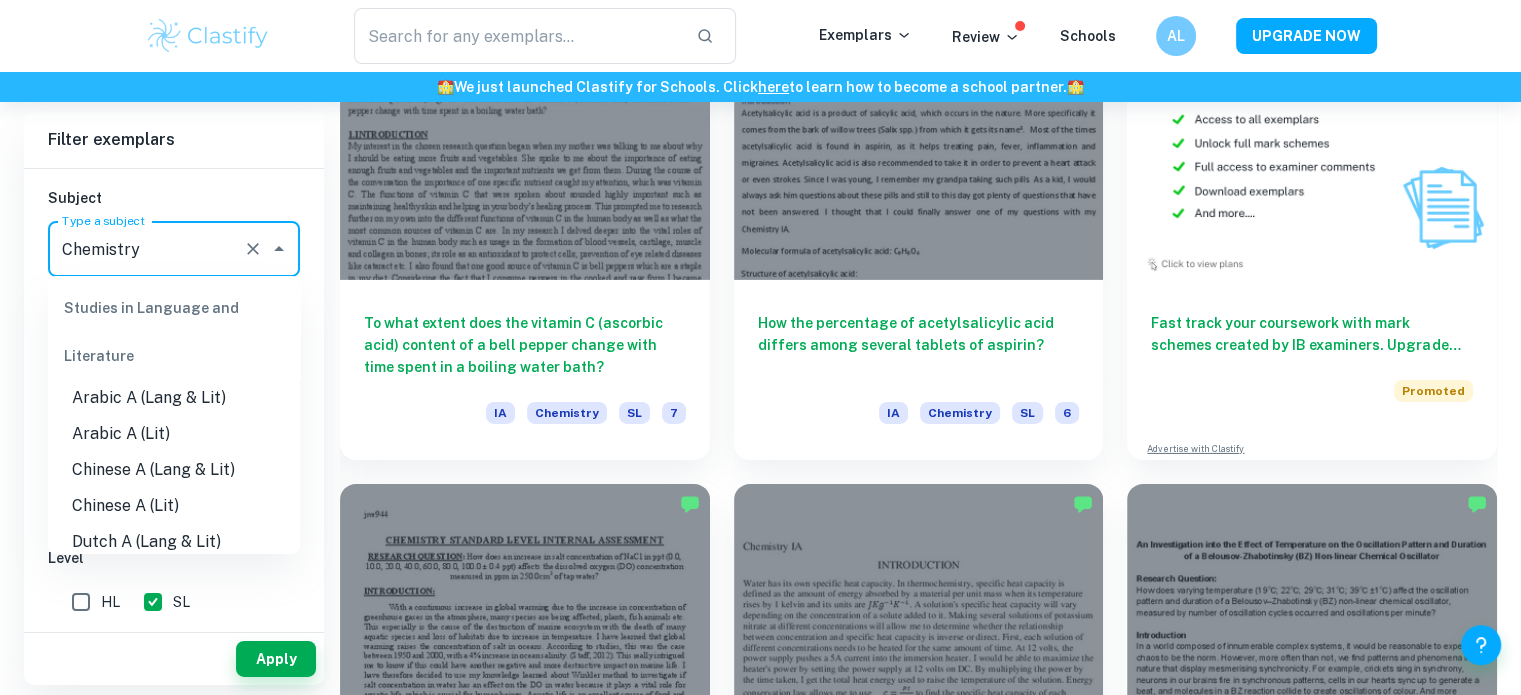 click on "Chemistry" at bounding box center [146, 249] 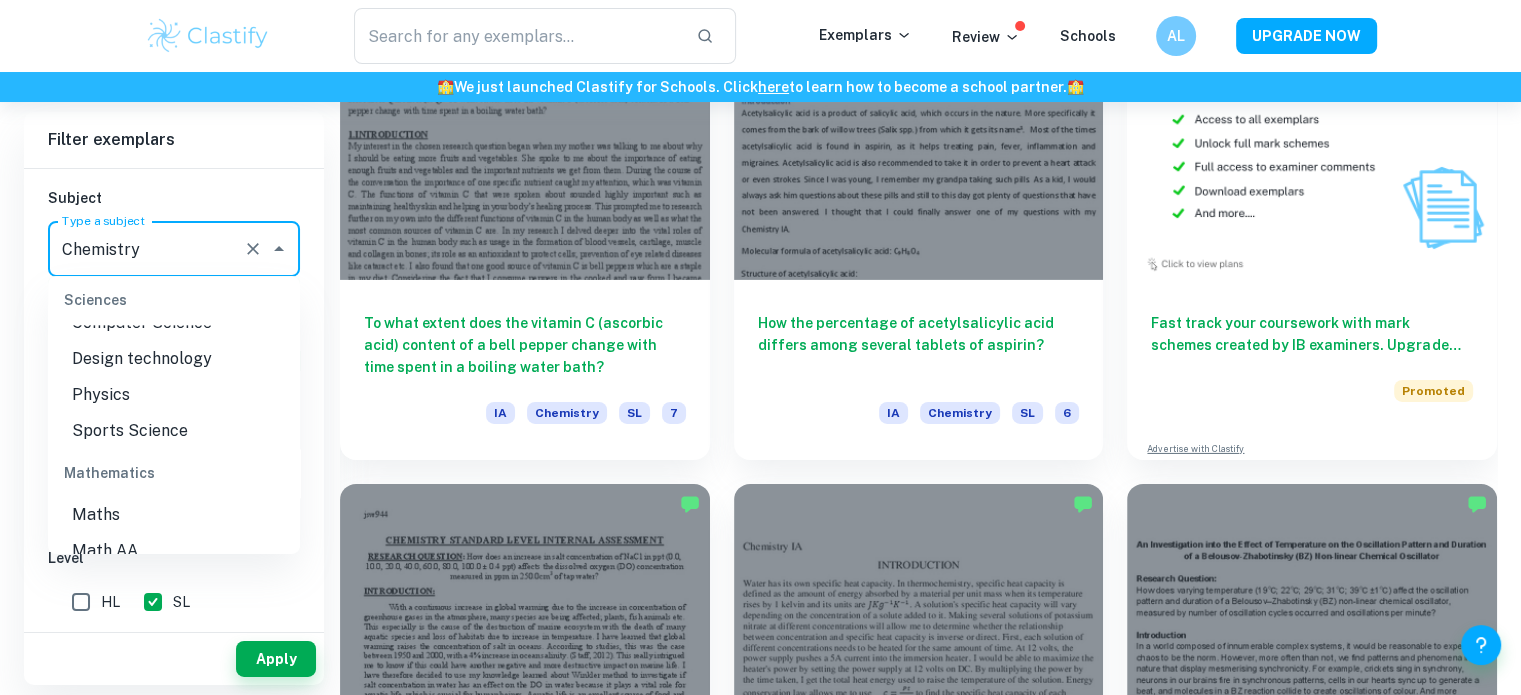 scroll, scrollTop: 2551, scrollLeft: 0, axis: vertical 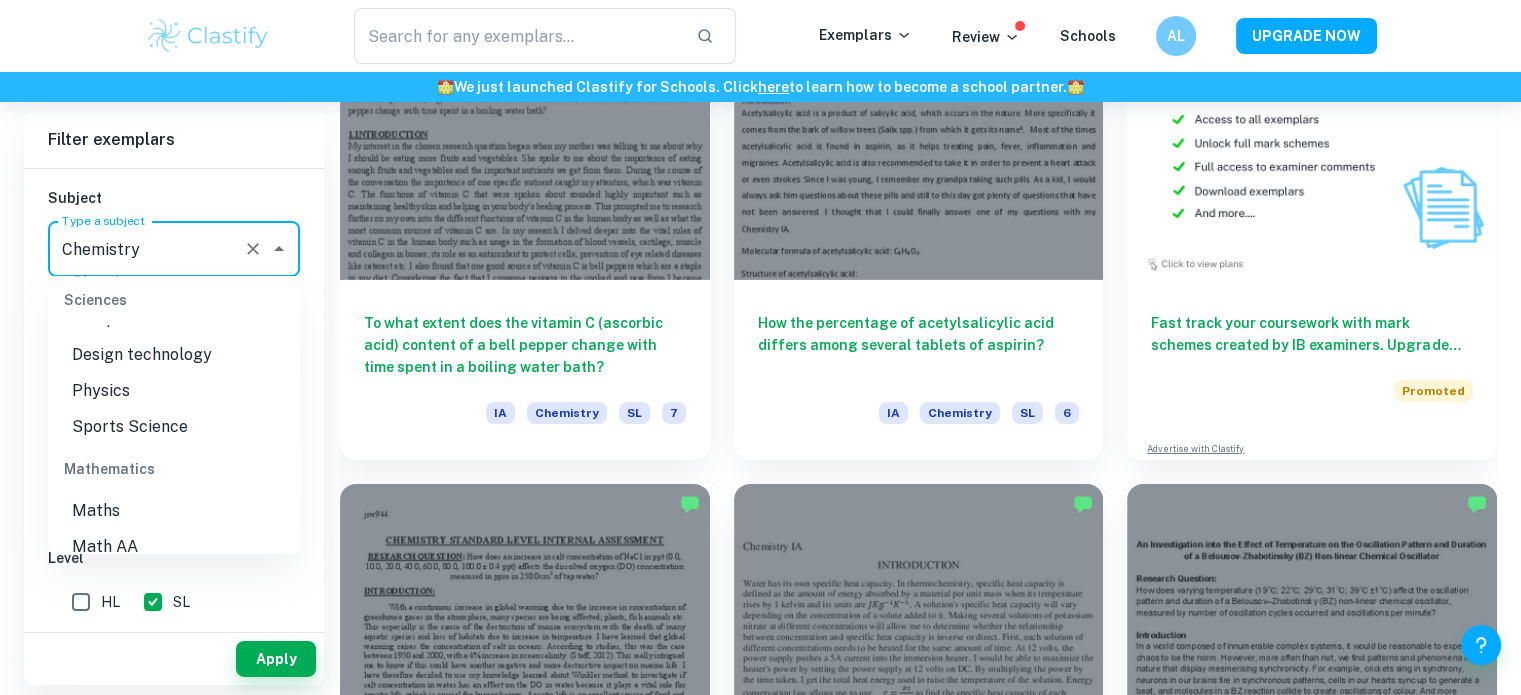click on "Physics" at bounding box center [174, 391] 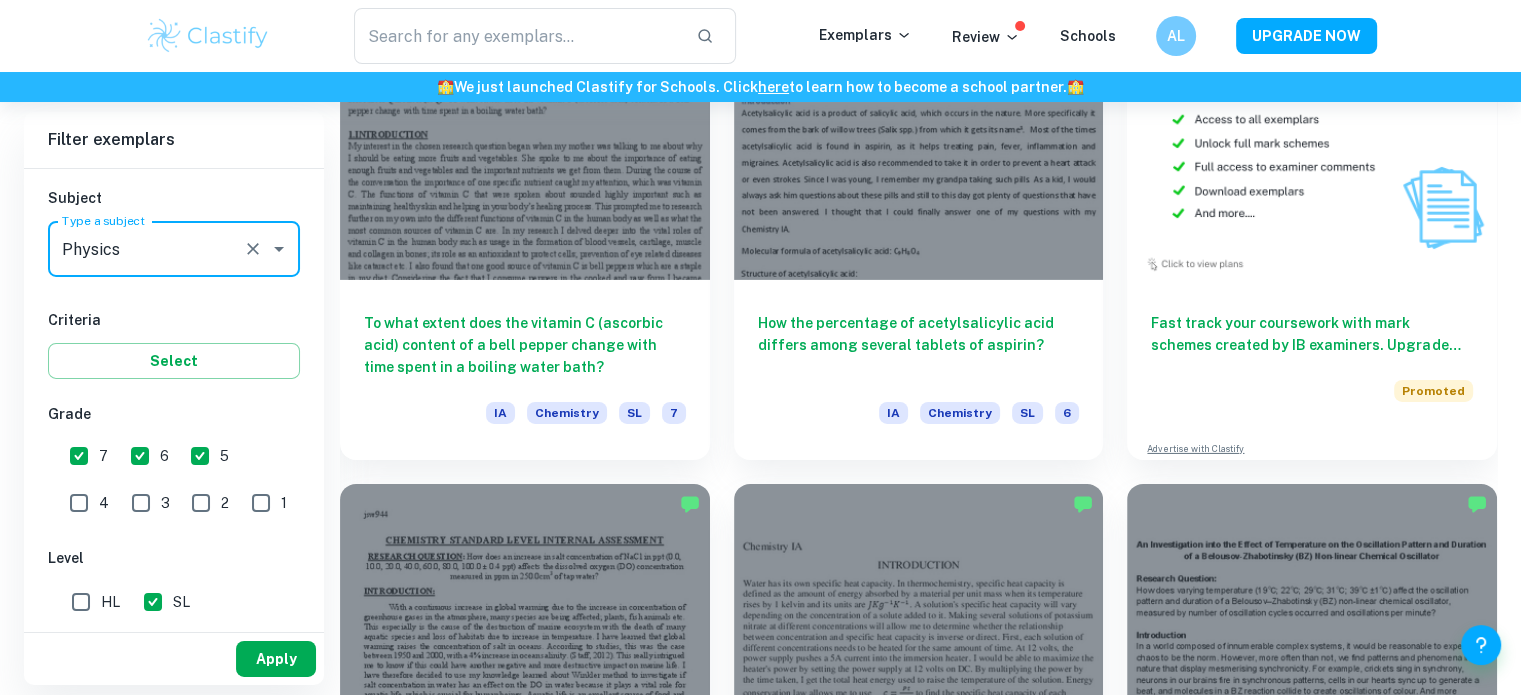click on "Apply" at bounding box center (276, 659) 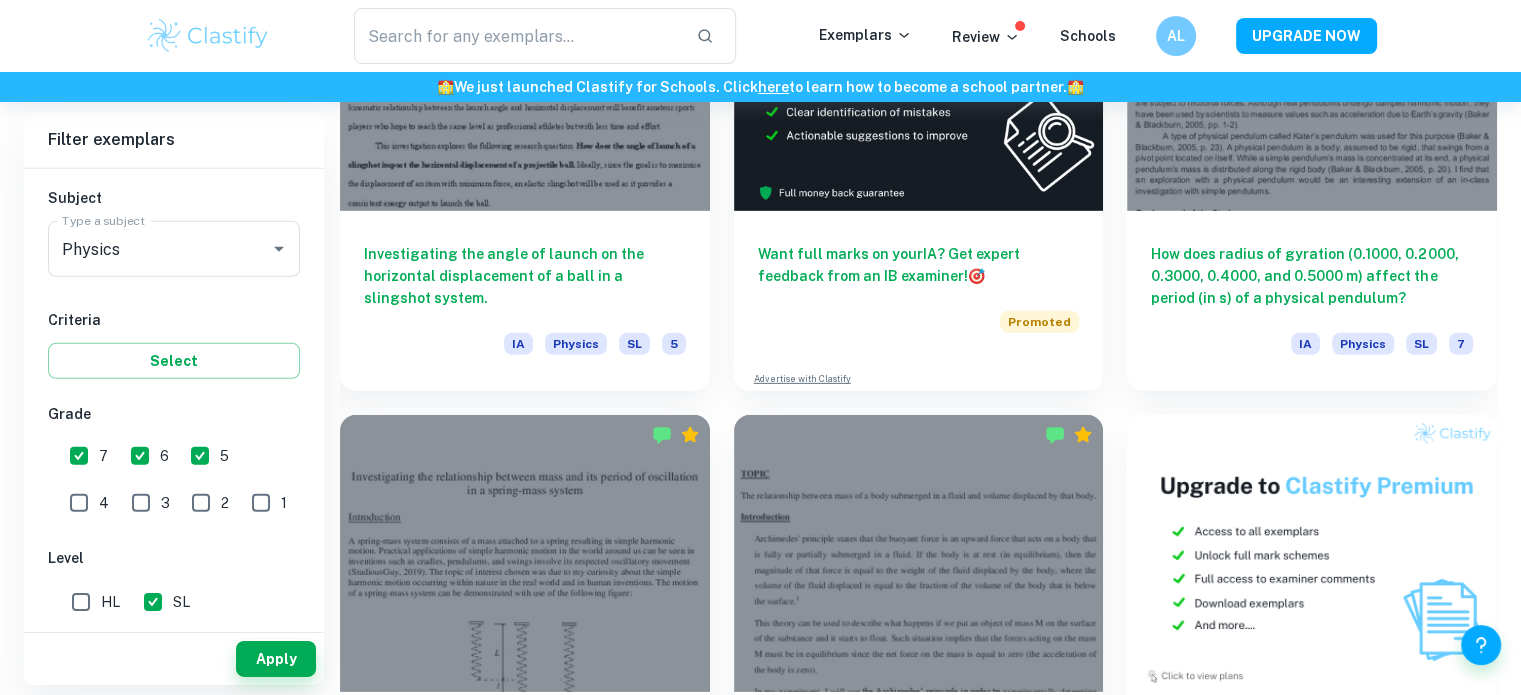 scroll, scrollTop: 6258, scrollLeft: 0, axis: vertical 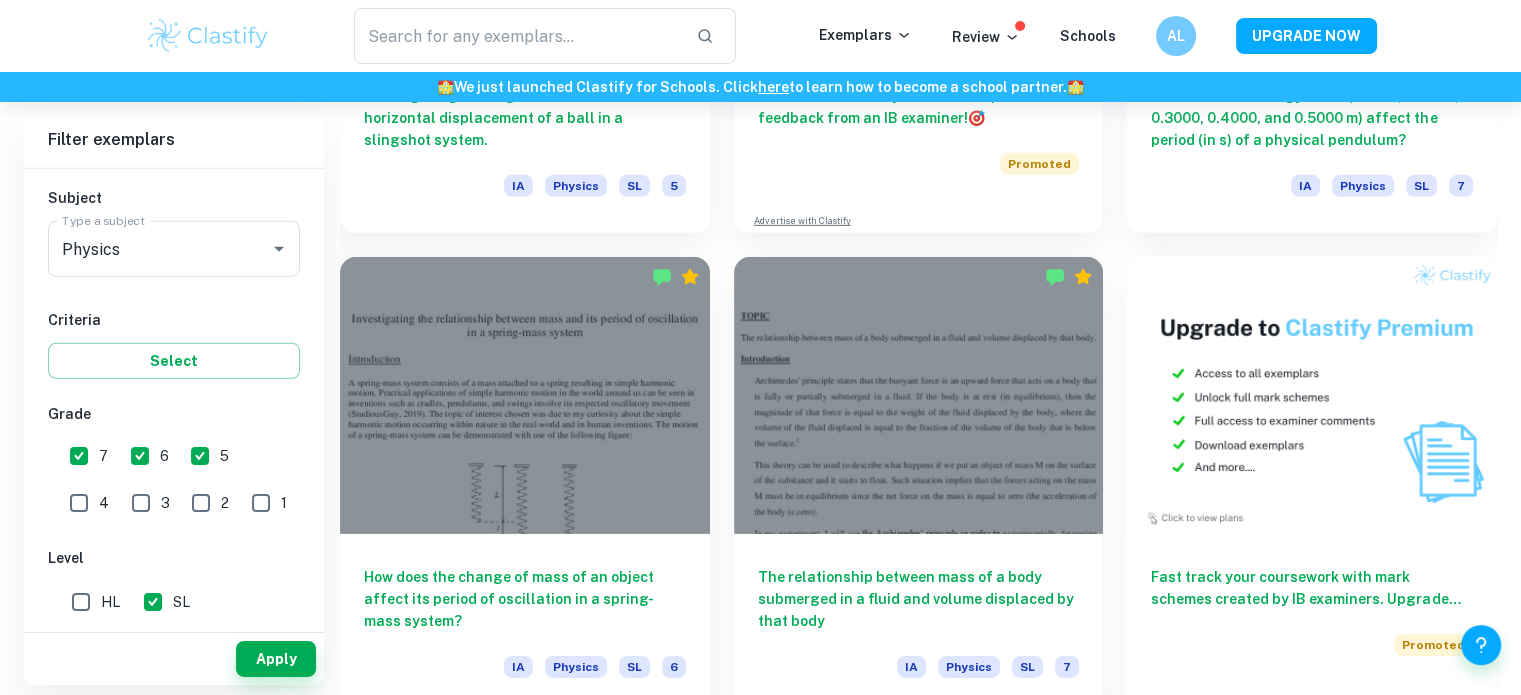 click on "7" at bounding box center (79, 456) 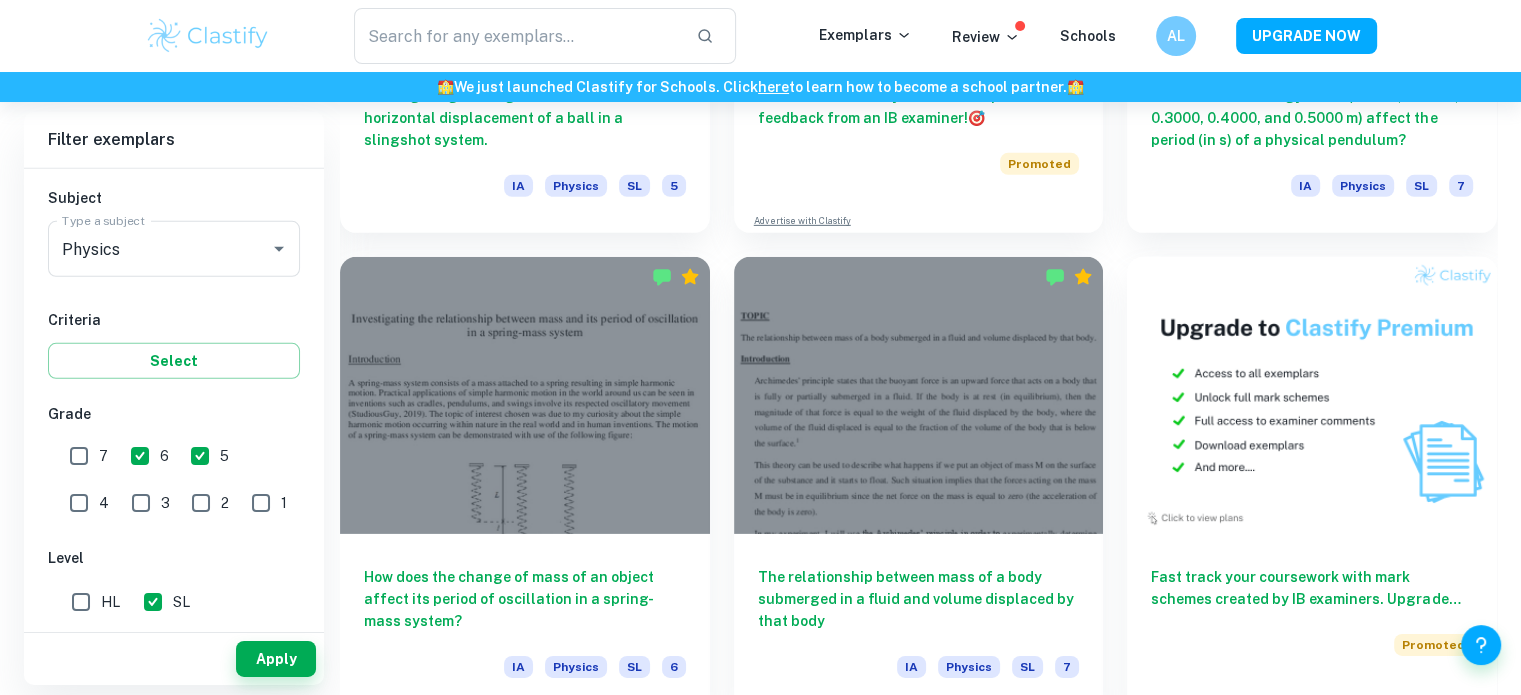 click on "6" at bounding box center (140, 456) 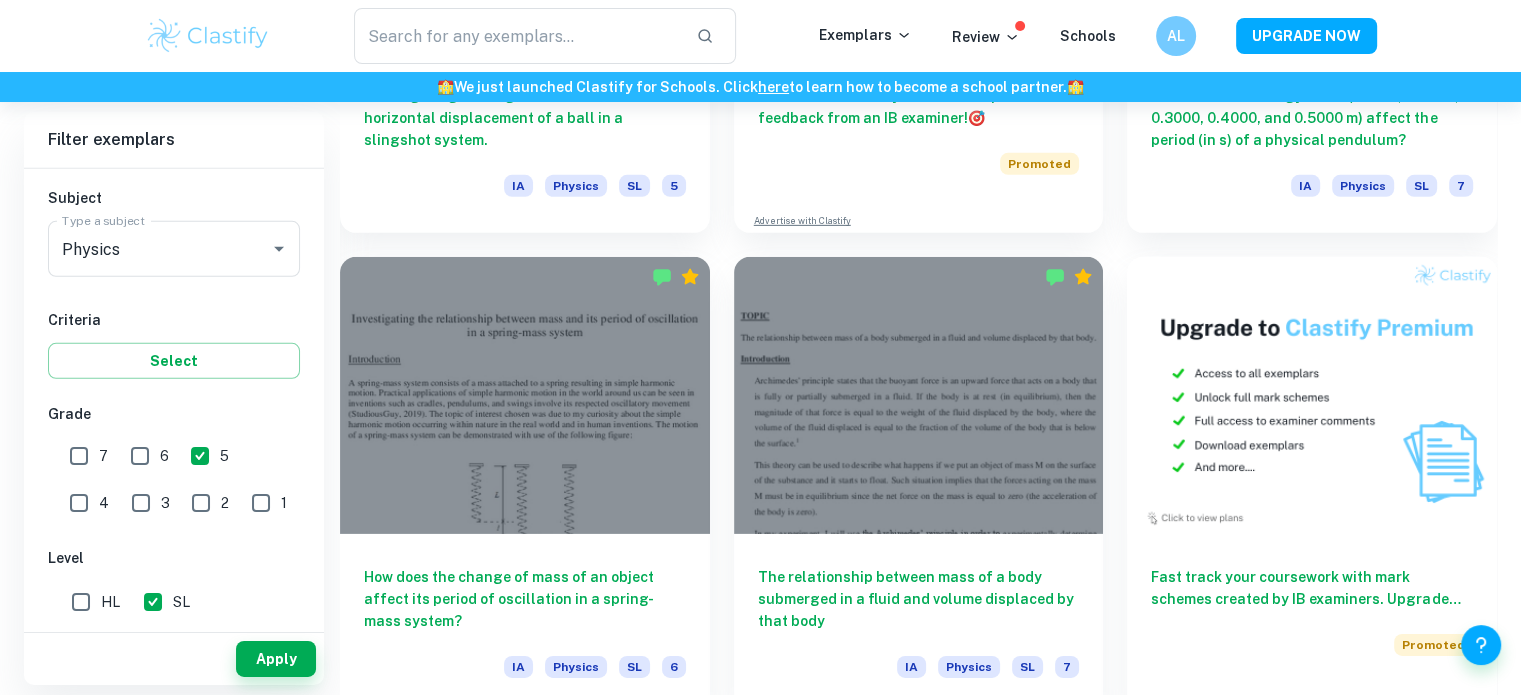 click on "5" at bounding box center (200, 456) 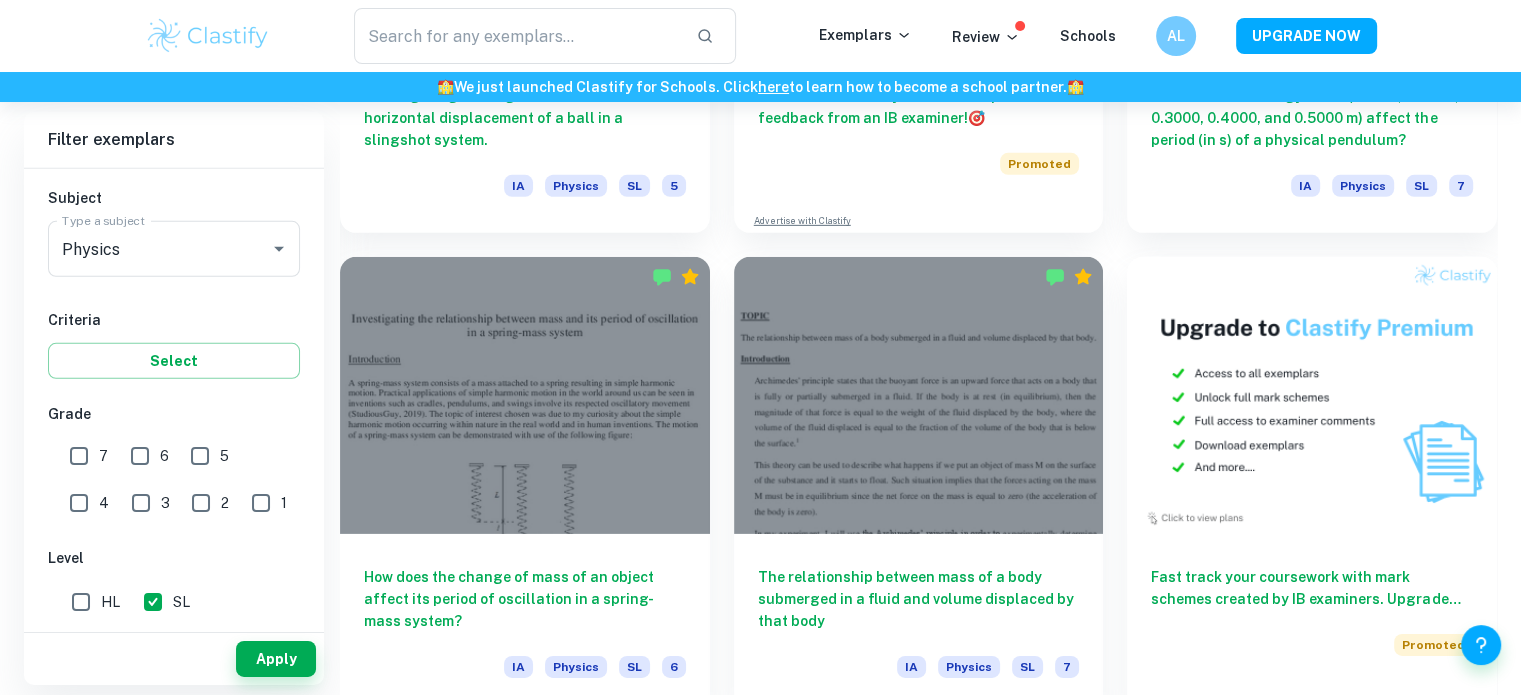 click on "2" at bounding box center [201, 503] 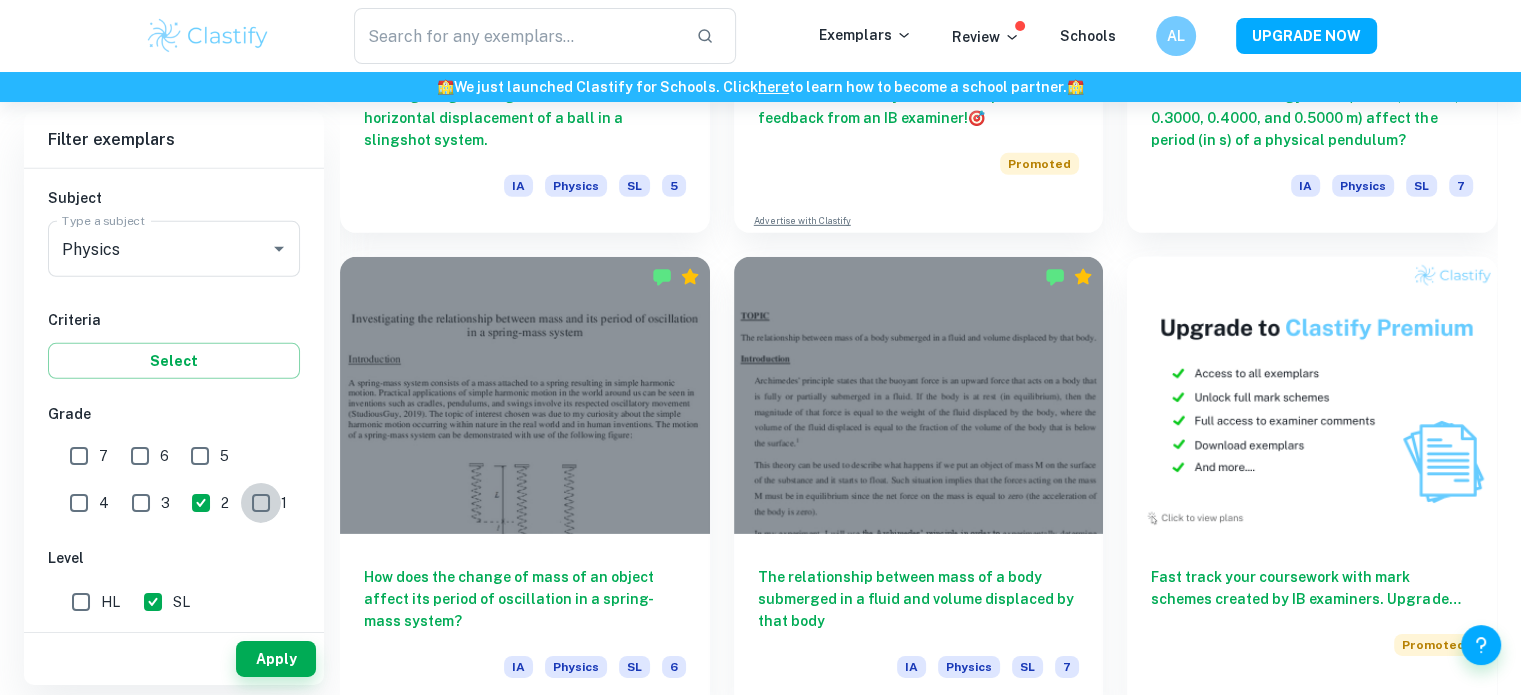 click on "1" at bounding box center (261, 503) 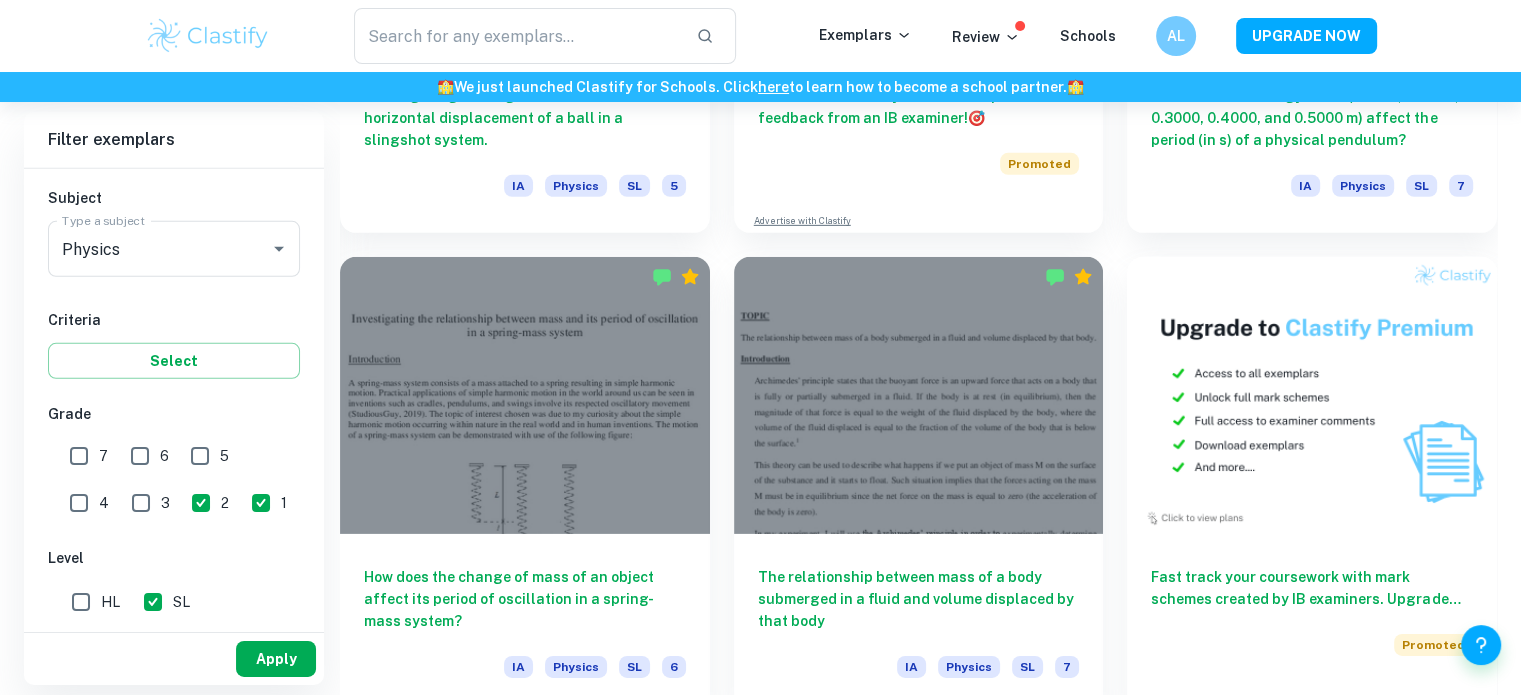 click on "Apply" at bounding box center (276, 659) 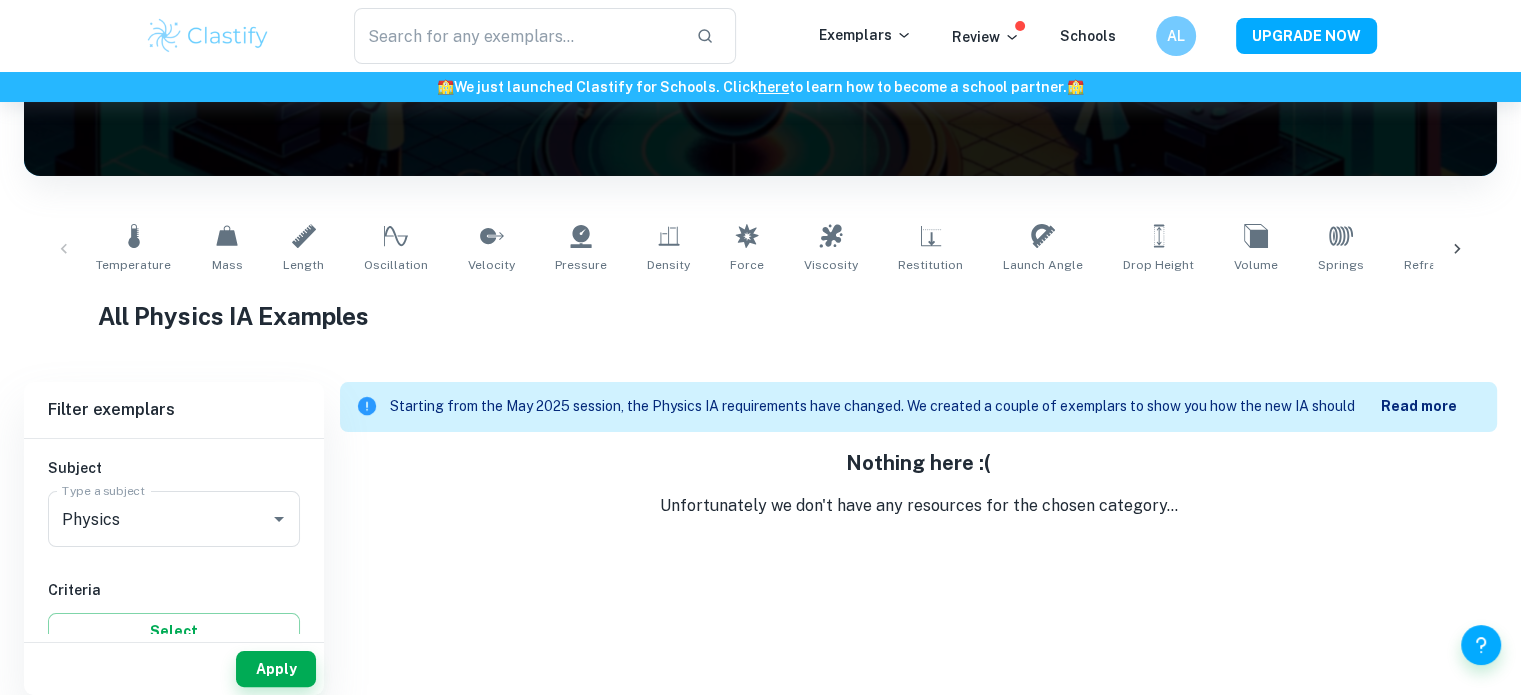 scroll, scrollTop: 279, scrollLeft: 0, axis: vertical 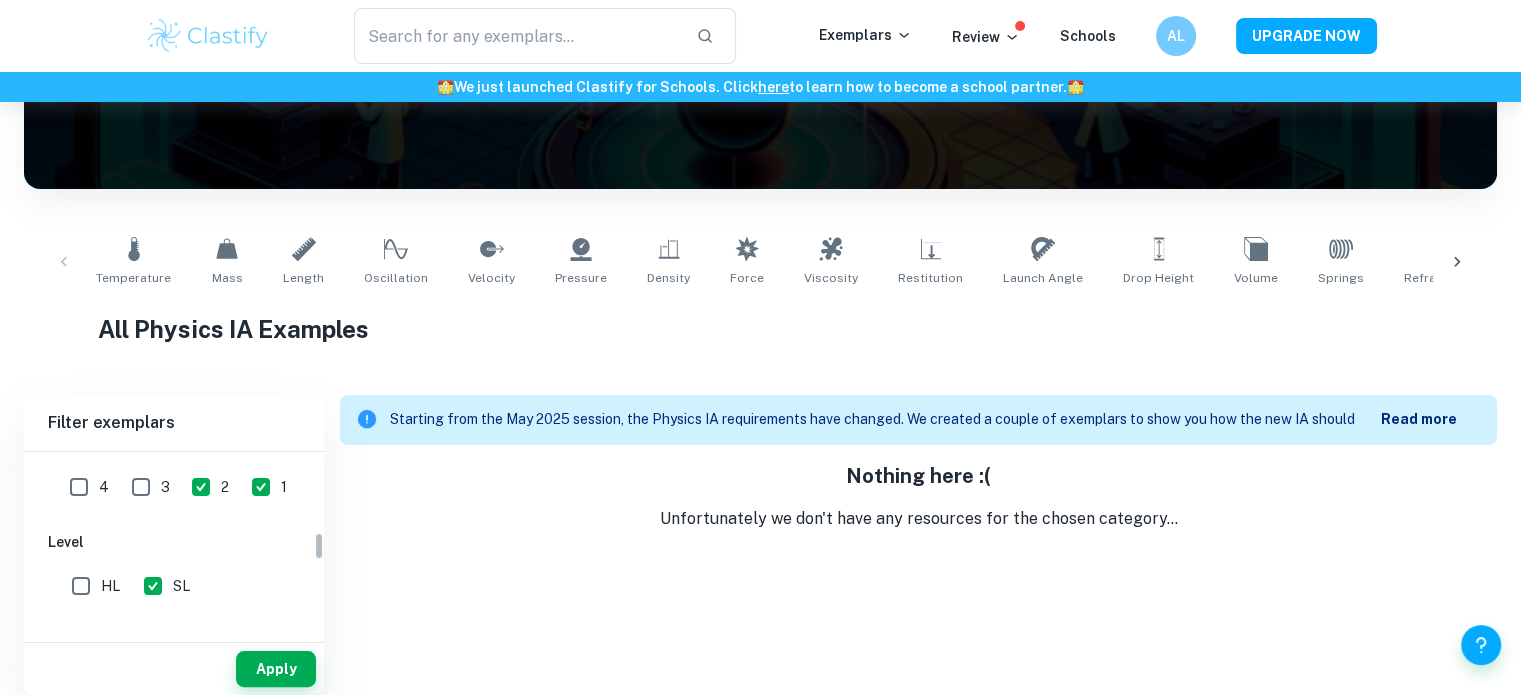click on "3" at bounding box center [141, 487] 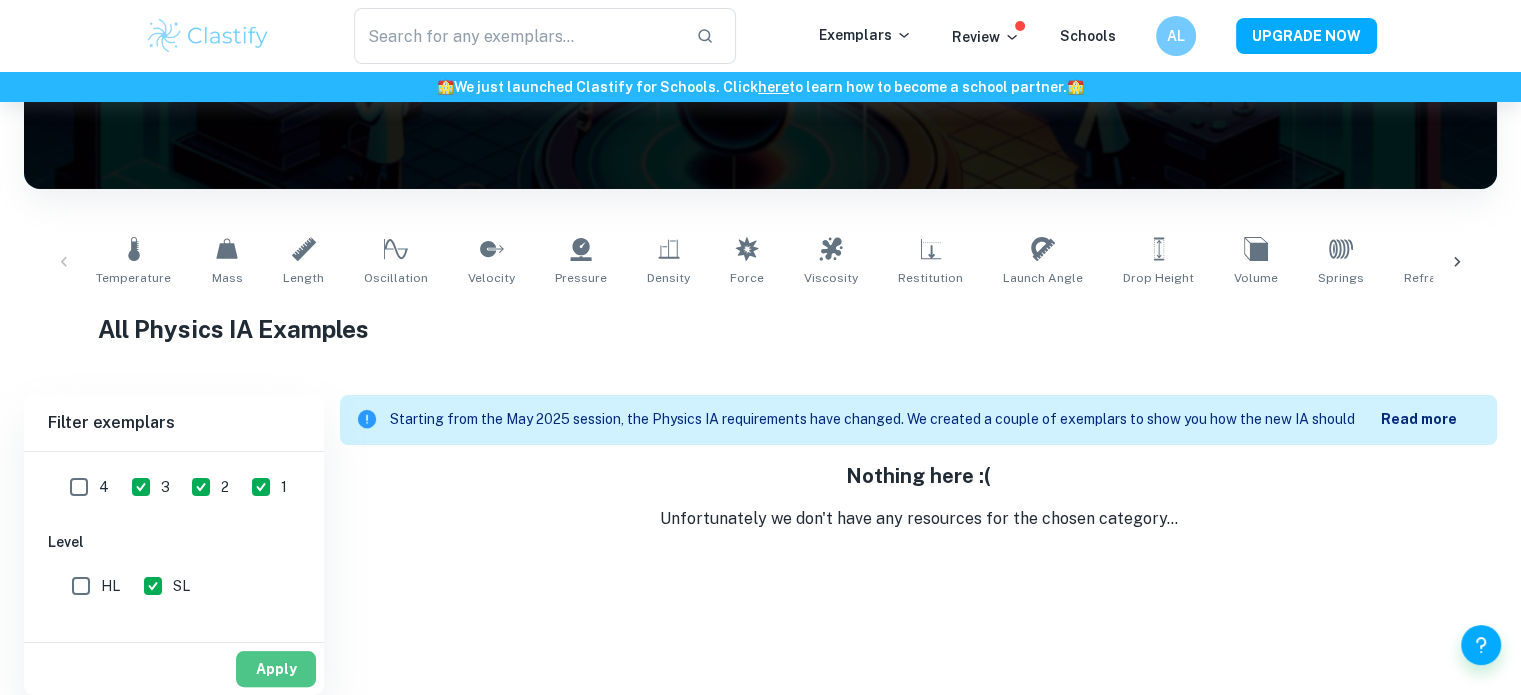 click on "Apply" at bounding box center [276, 669] 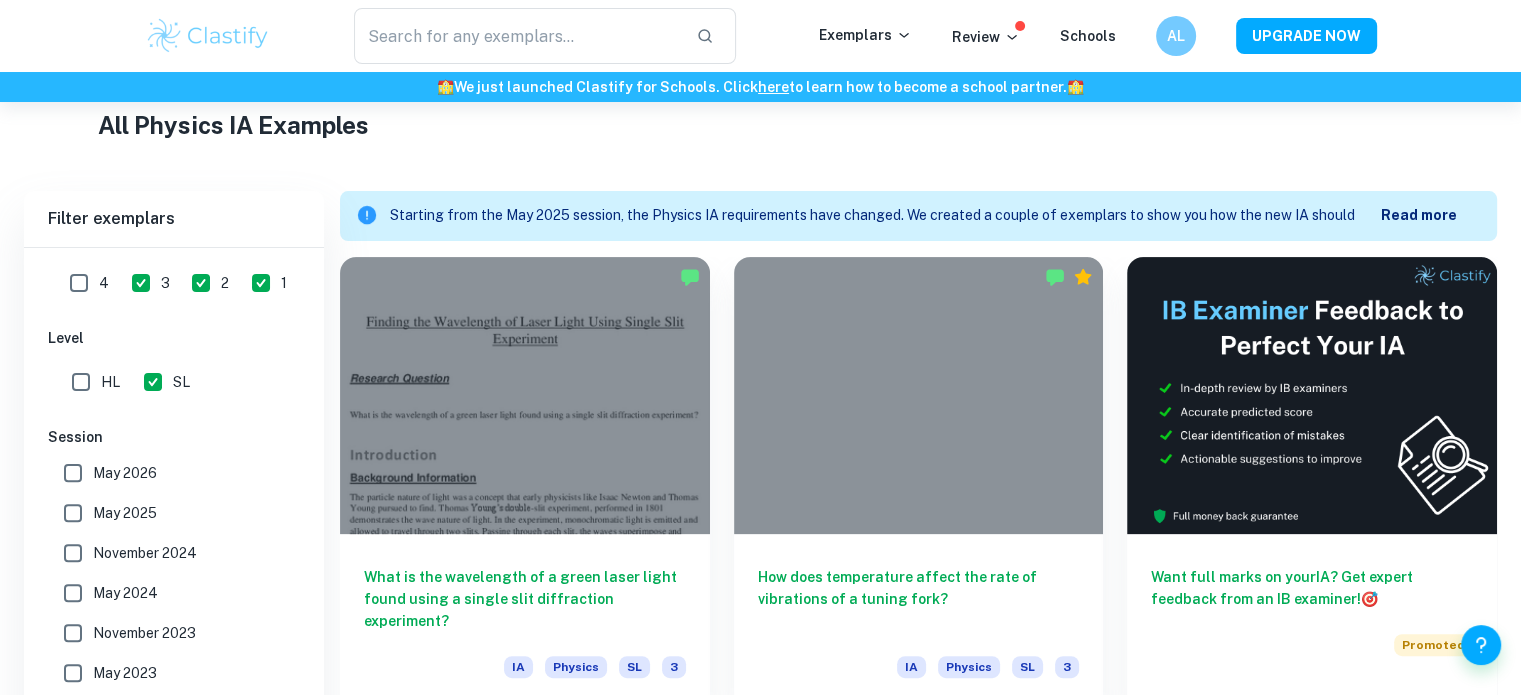 scroll, scrollTop: 1464, scrollLeft: 0, axis: vertical 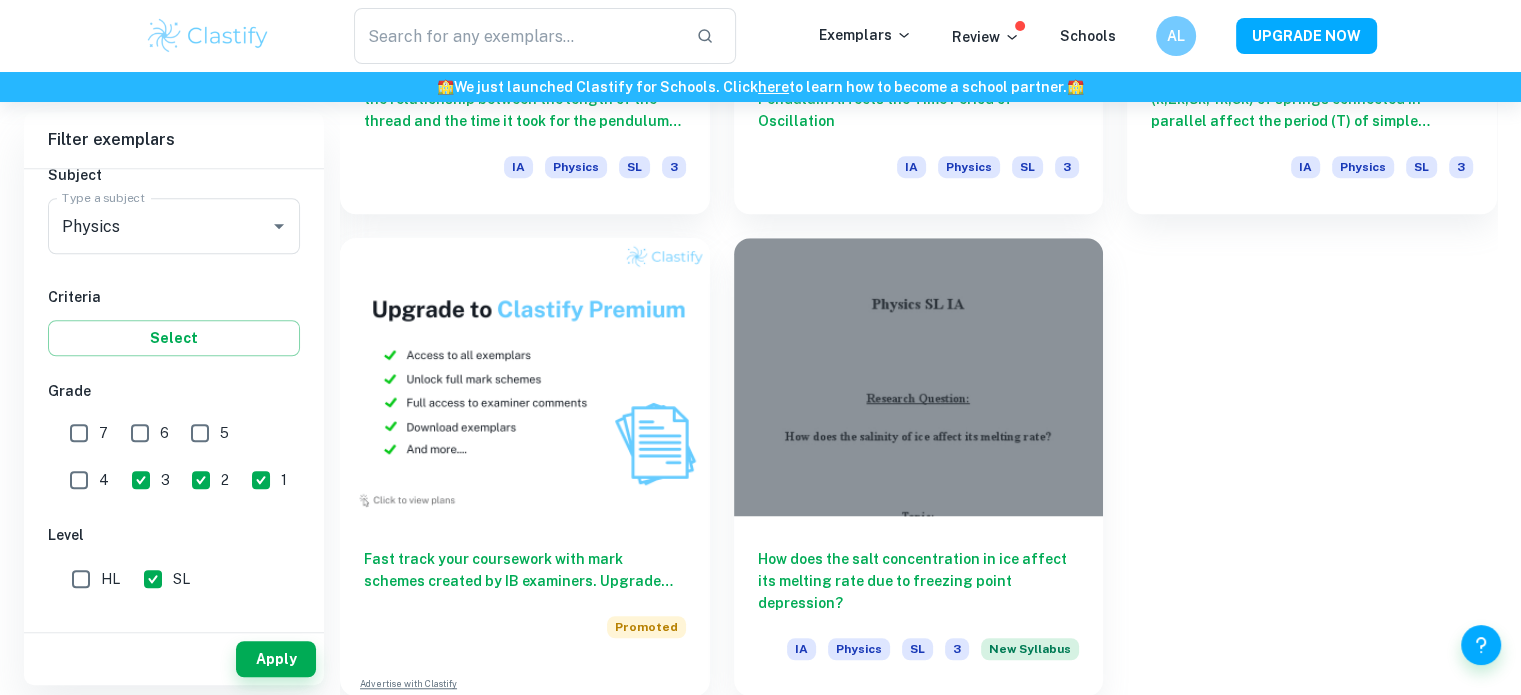 click on "4" at bounding box center [79, 480] 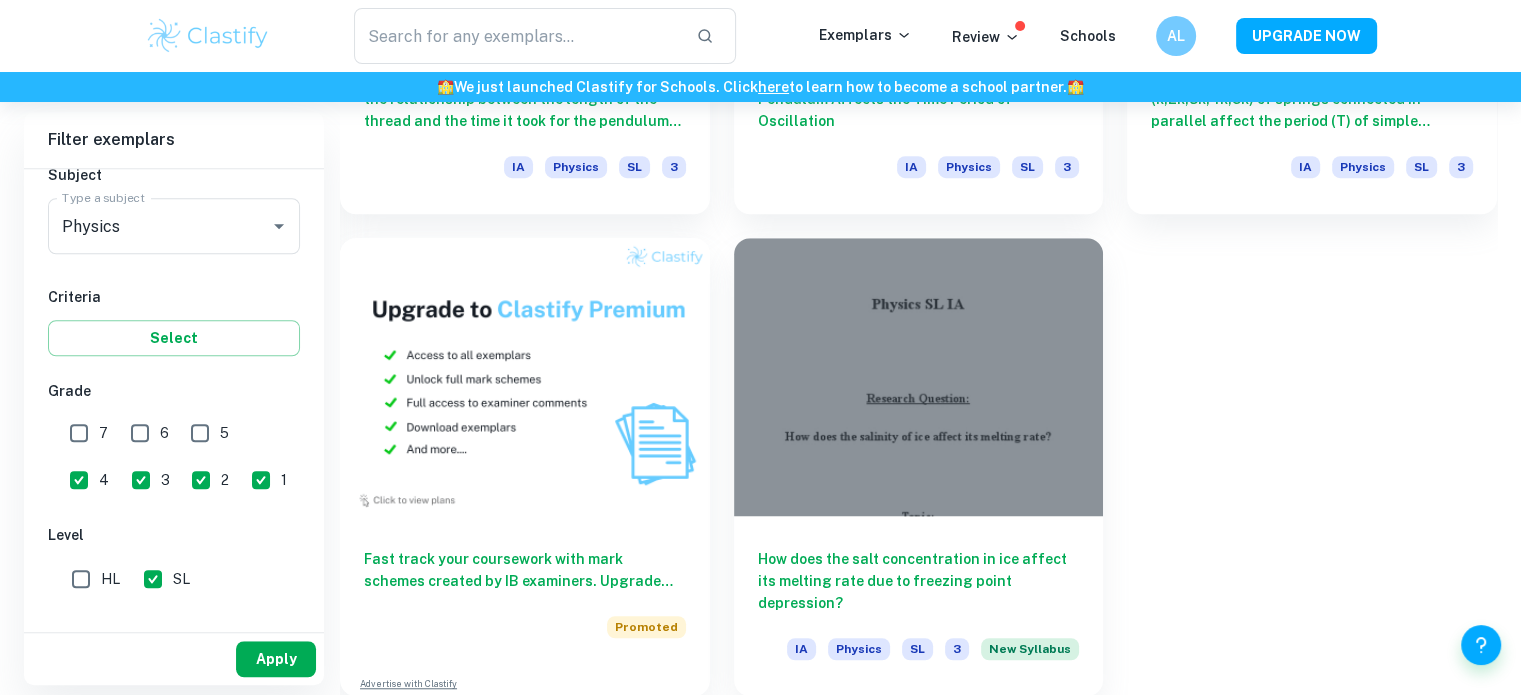 click on "Apply" at bounding box center [276, 659] 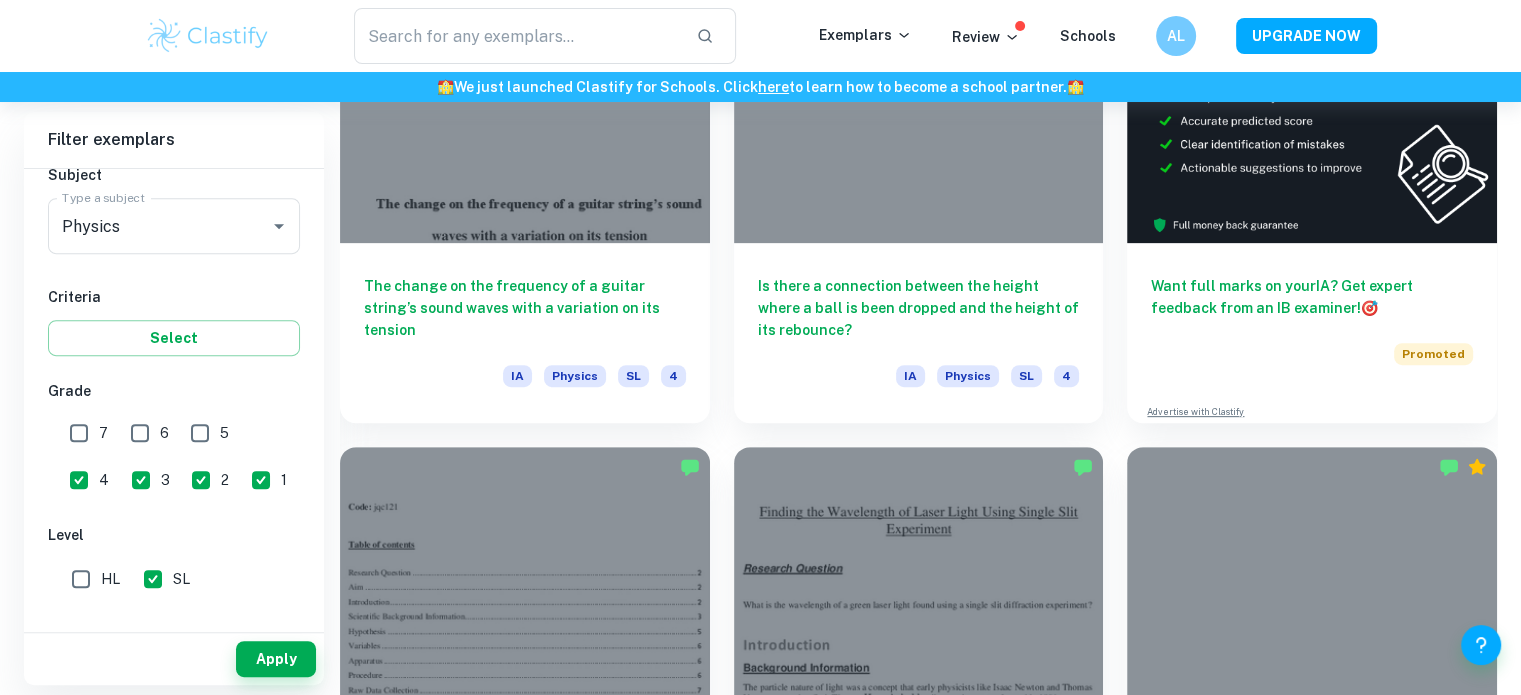 scroll, scrollTop: 775, scrollLeft: 0, axis: vertical 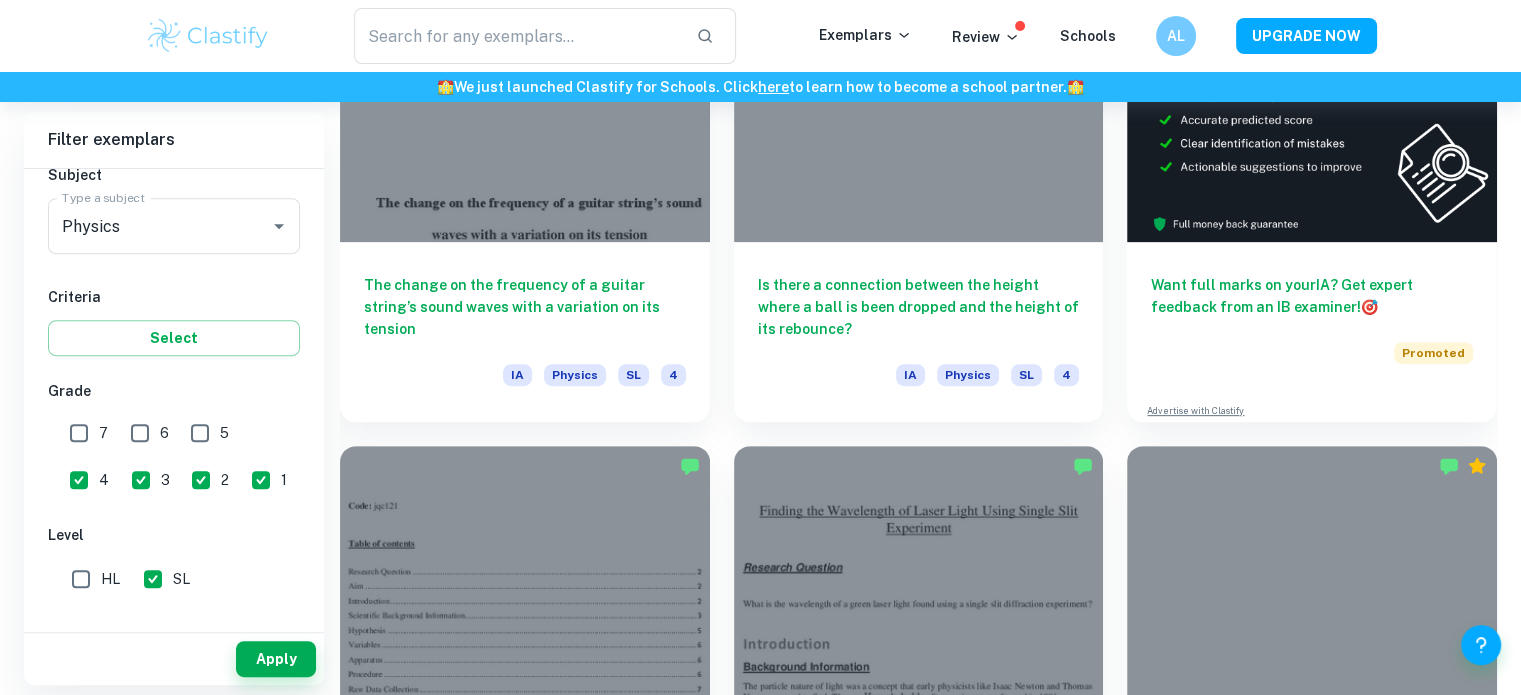click on "3" at bounding box center (165, 480) 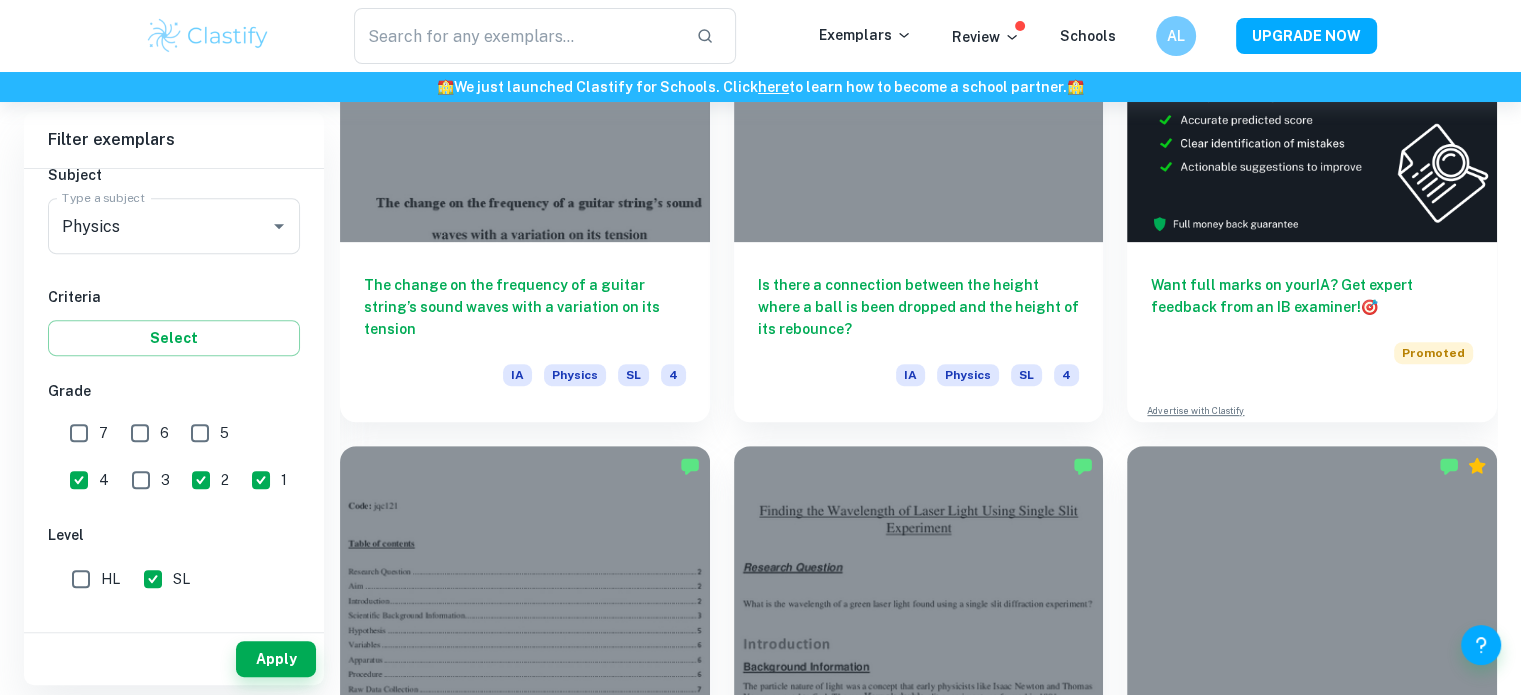 click on "2" at bounding box center [201, 480] 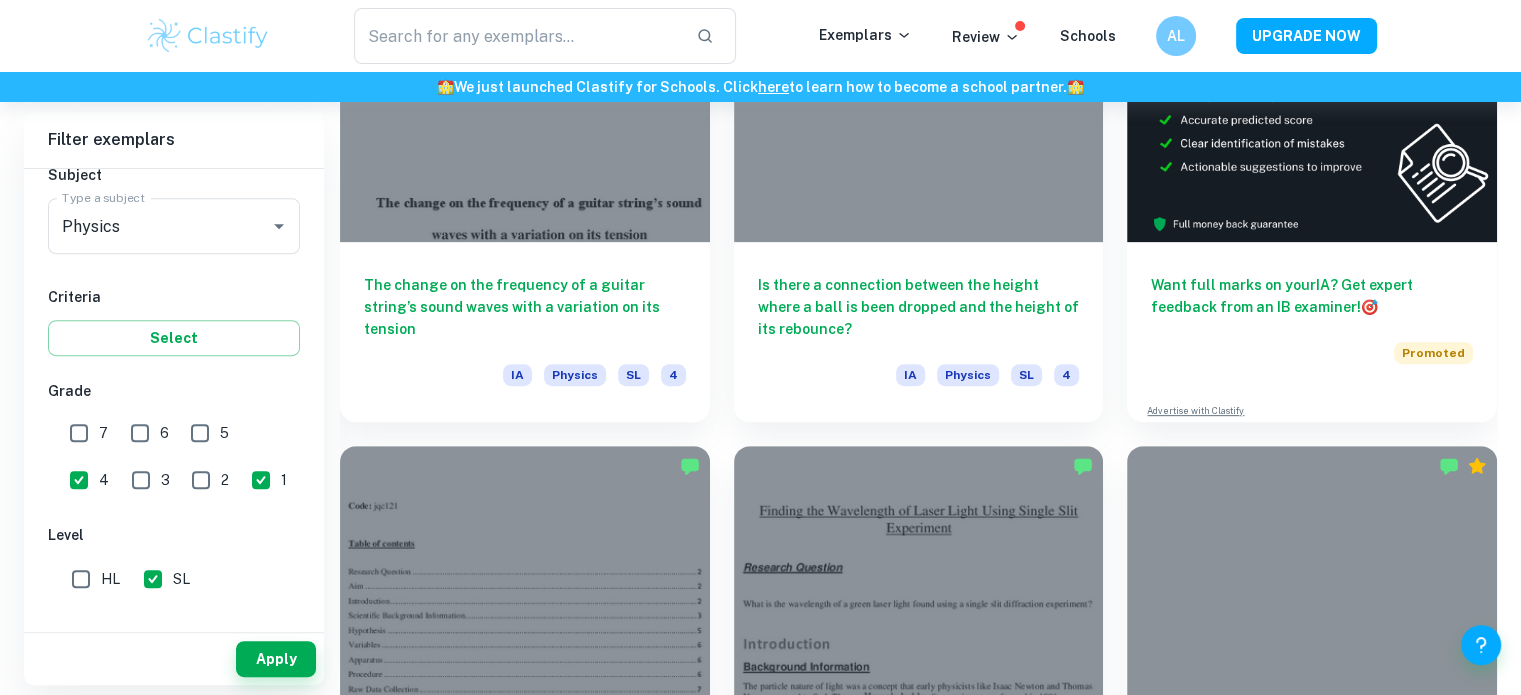 click on "1" at bounding box center [261, 480] 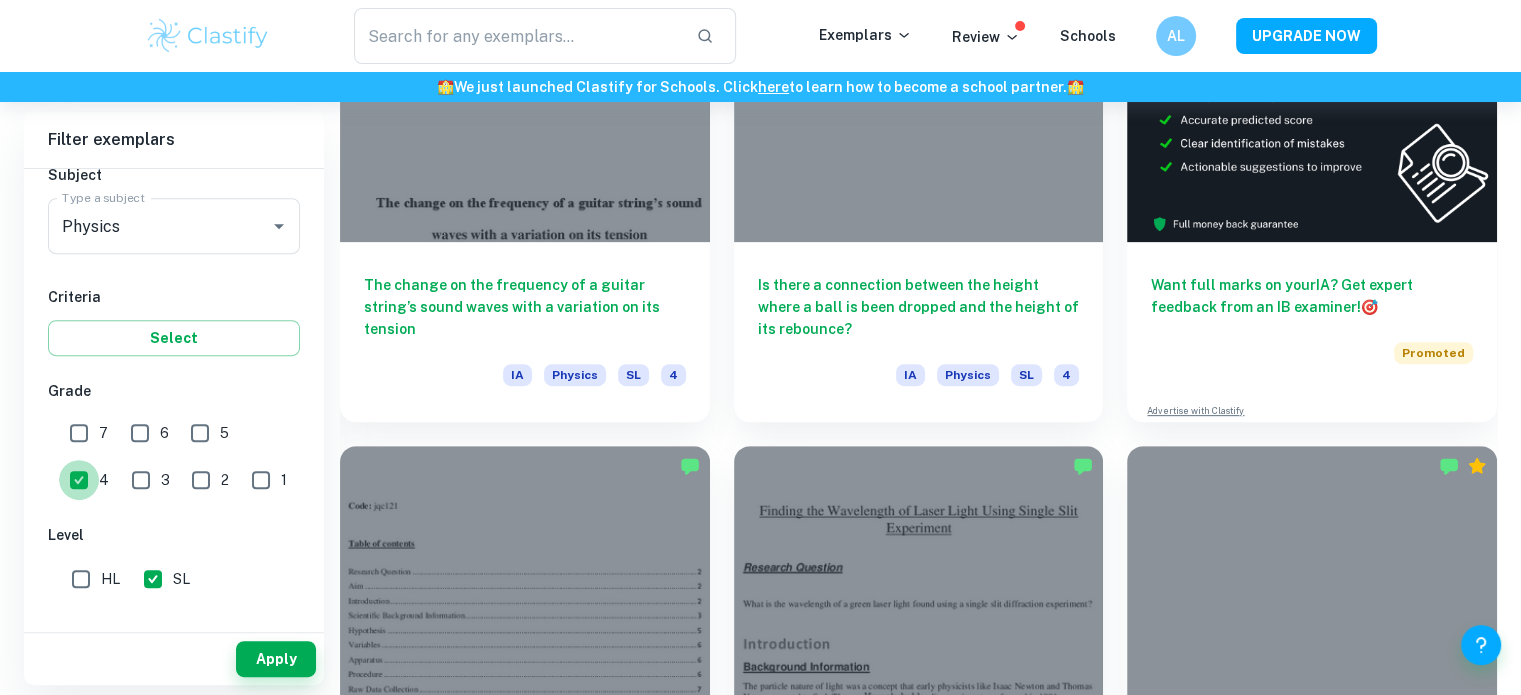 click on "4" at bounding box center (79, 480) 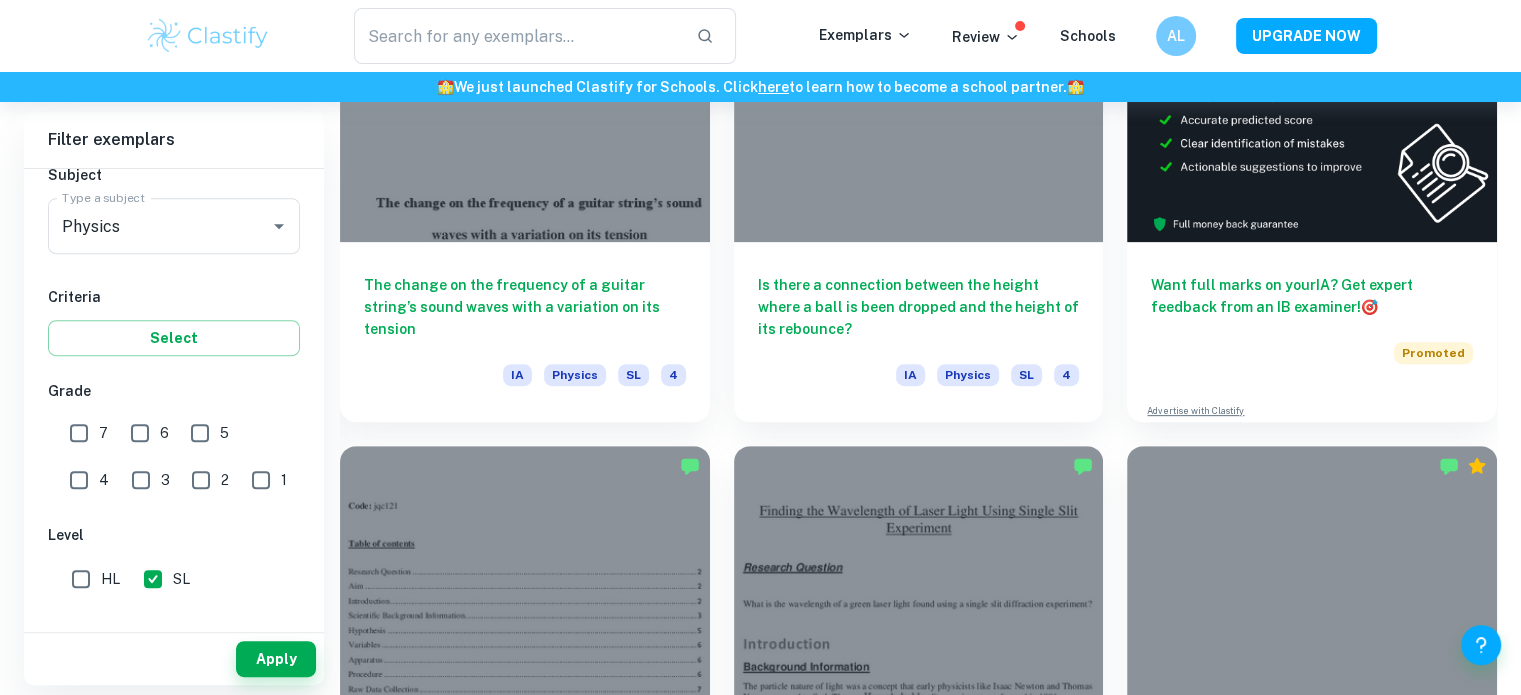 click on "5" at bounding box center (200, 433) 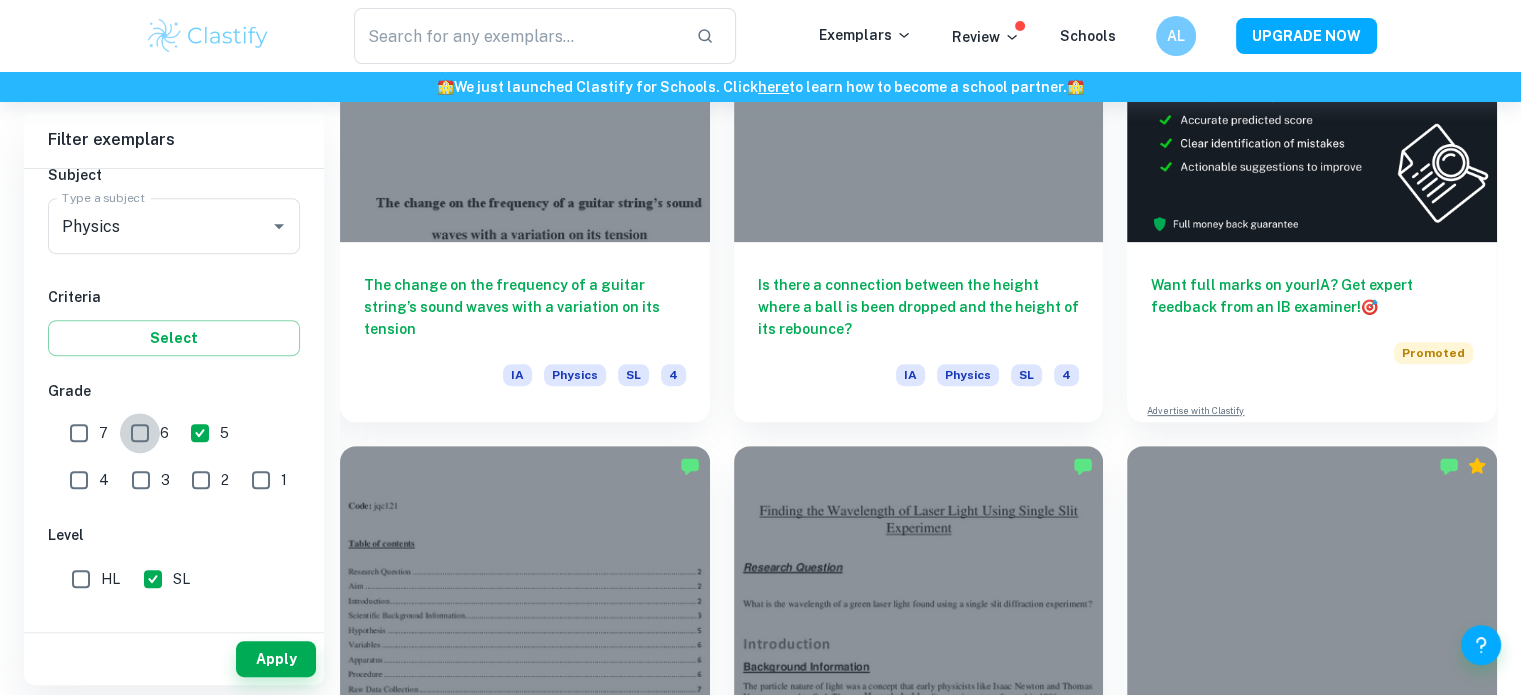 click on "6" at bounding box center (140, 433) 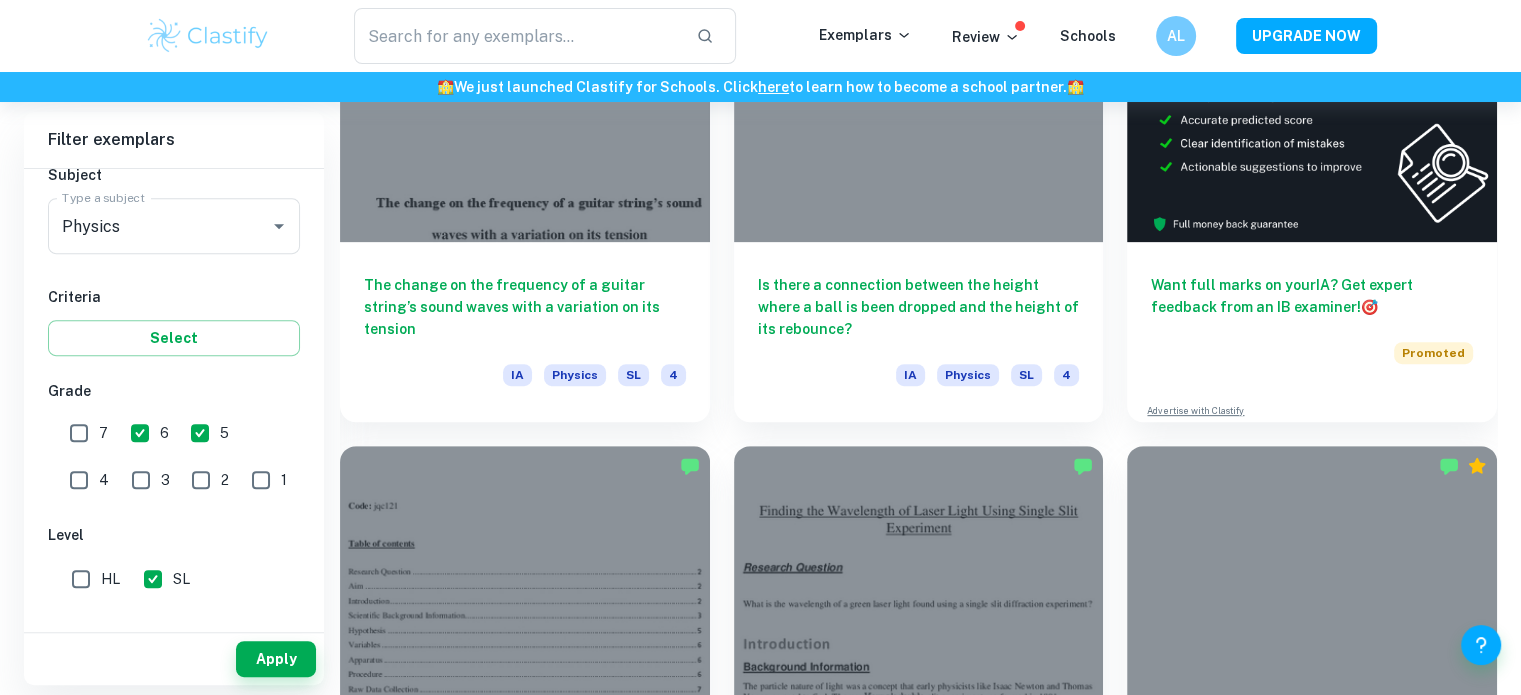 click on "7" at bounding box center [79, 433] 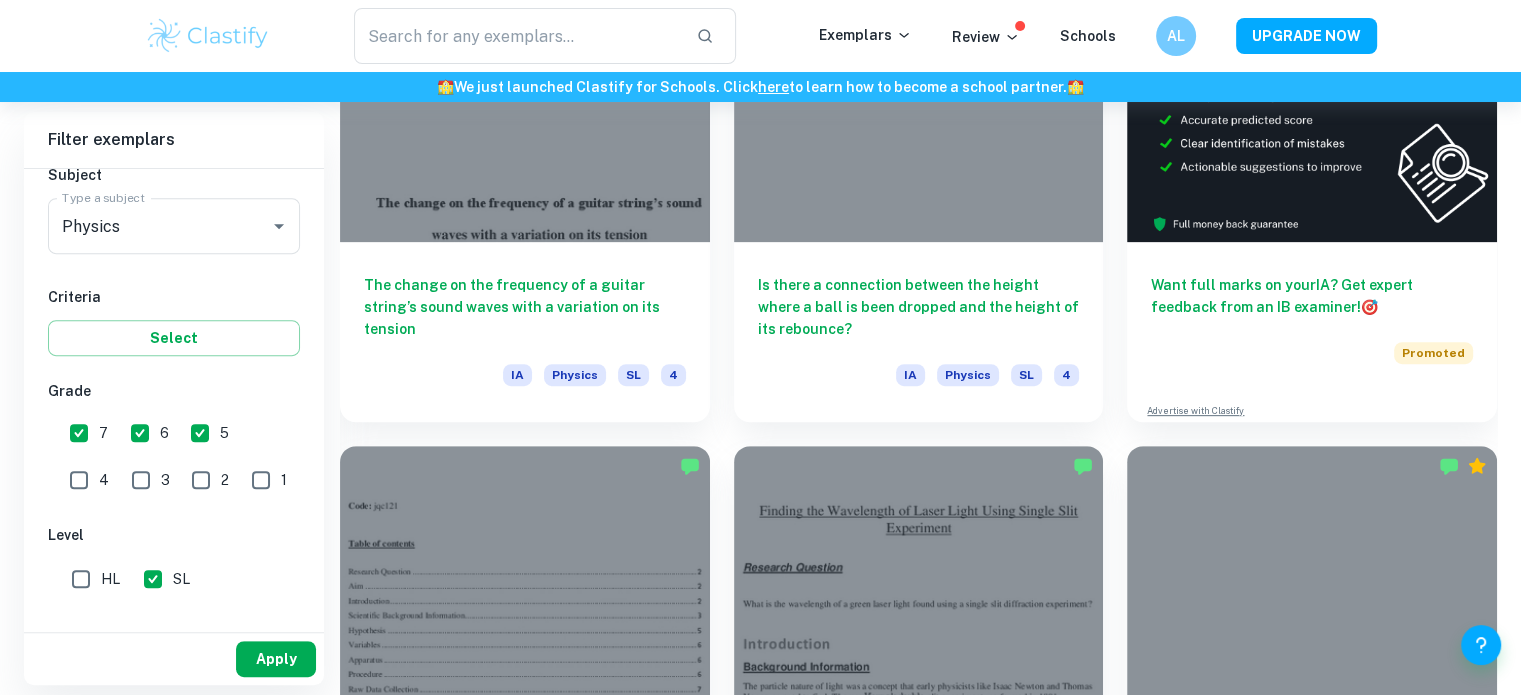 click on "Apply" at bounding box center [276, 659] 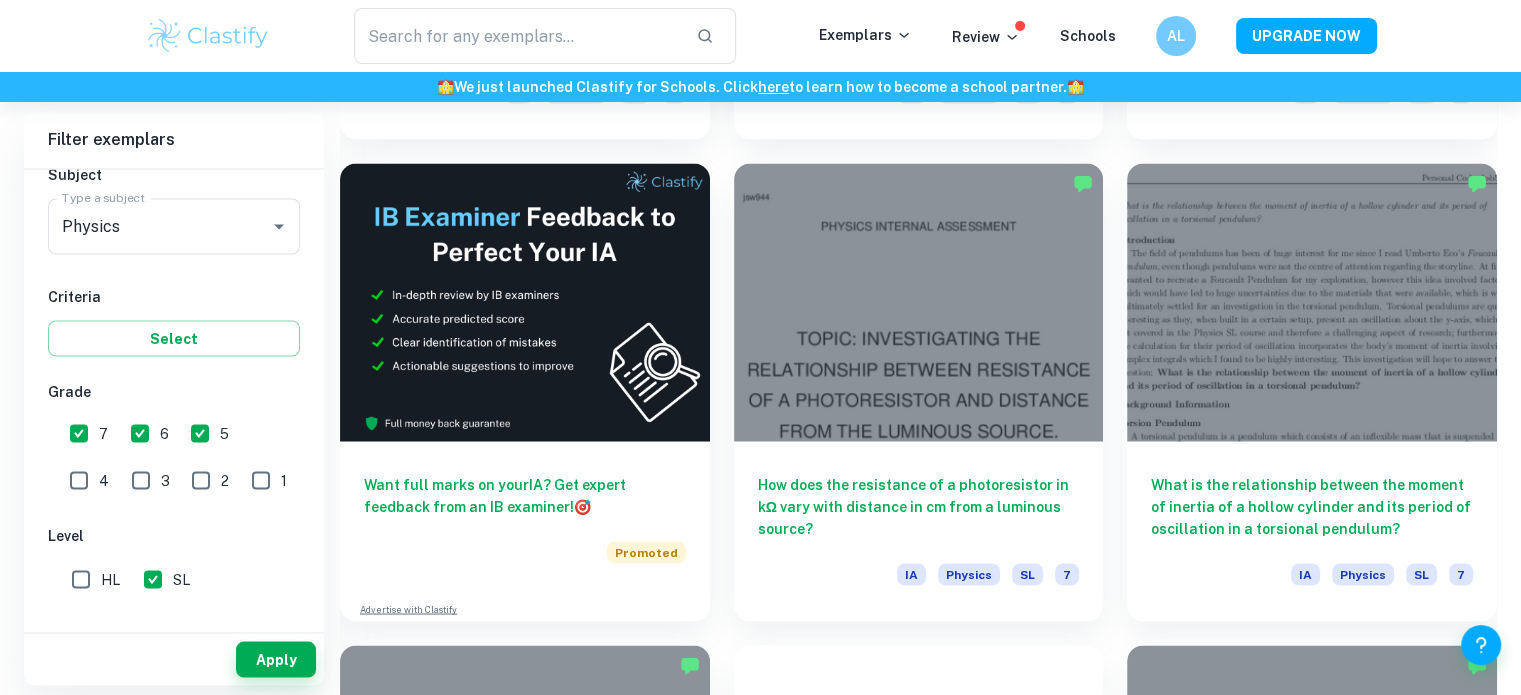 scroll, scrollTop: 3460, scrollLeft: 0, axis: vertical 